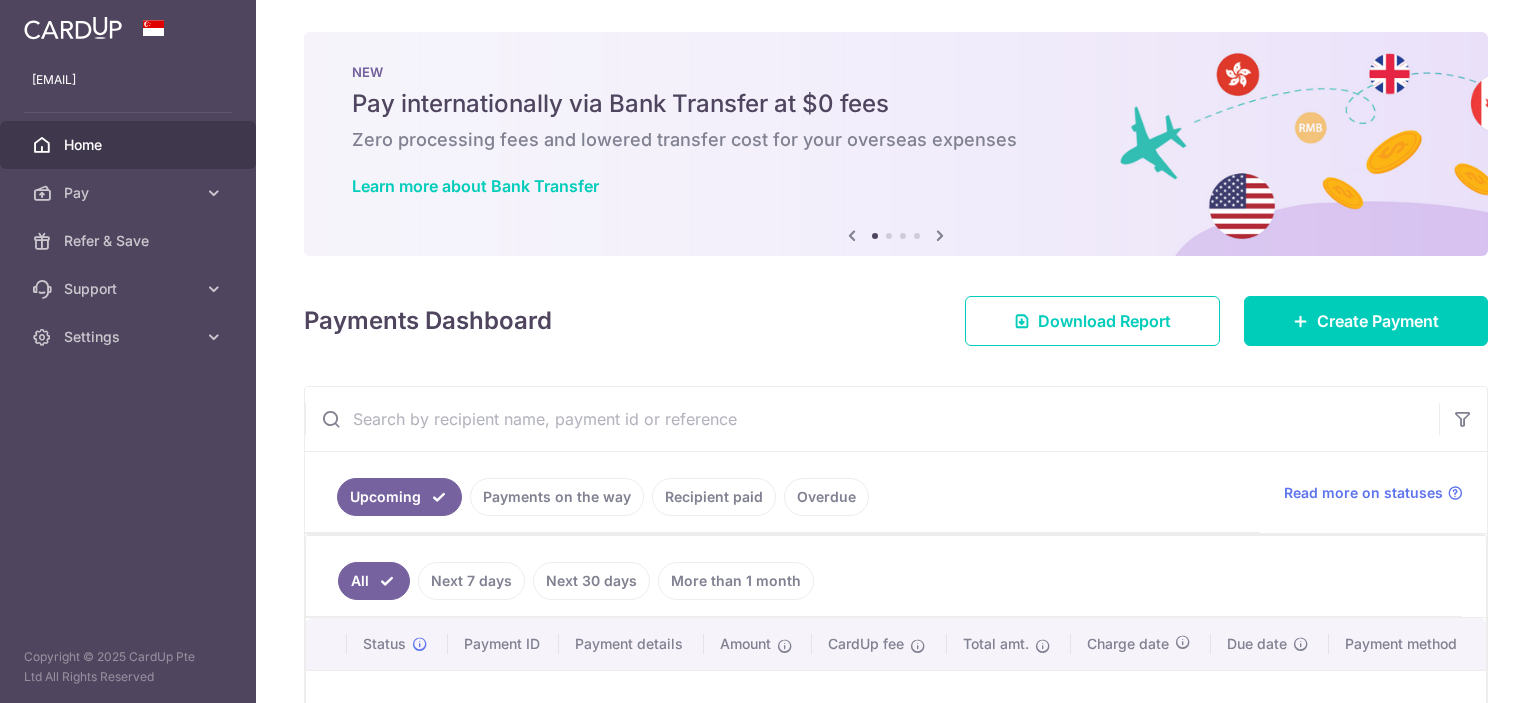 scroll, scrollTop: 0, scrollLeft: 0, axis: both 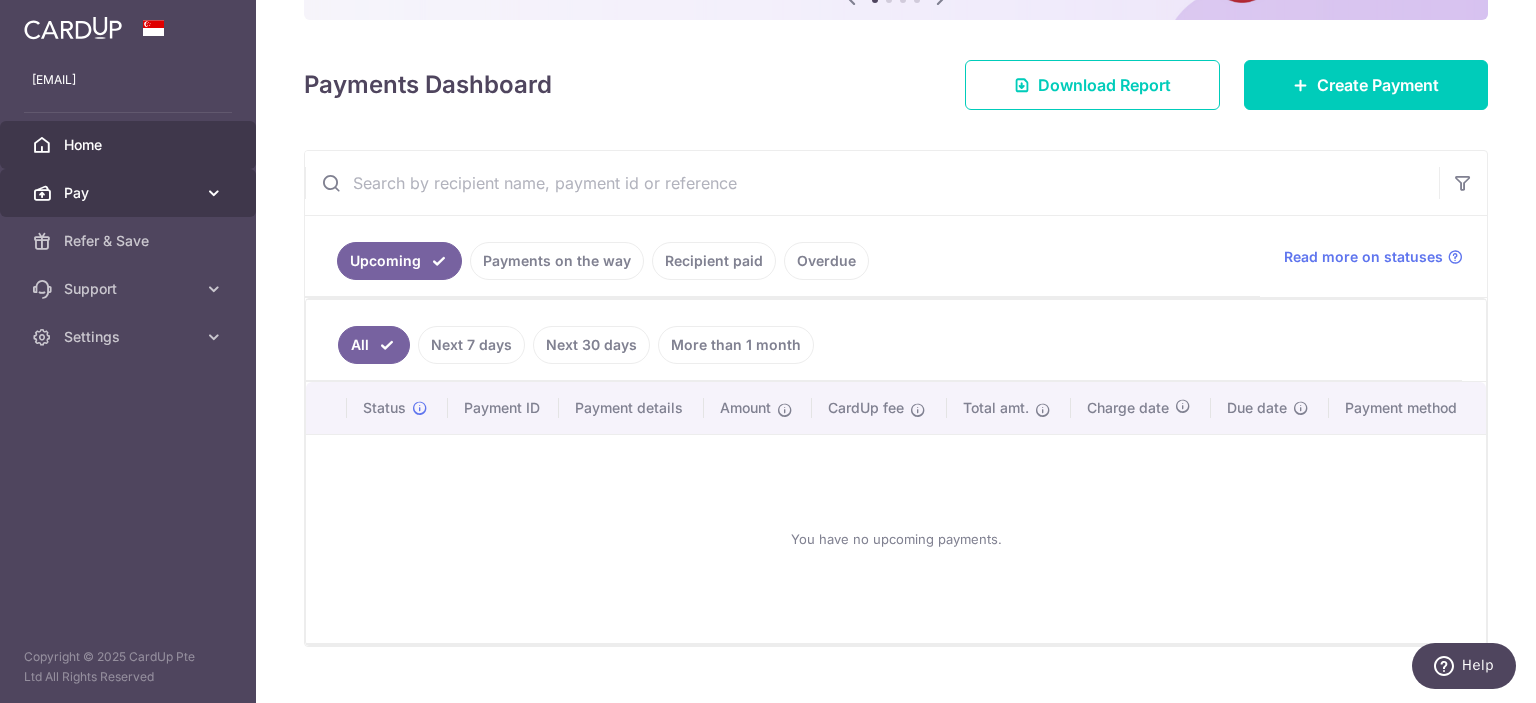 click at bounding box center (214, 193) 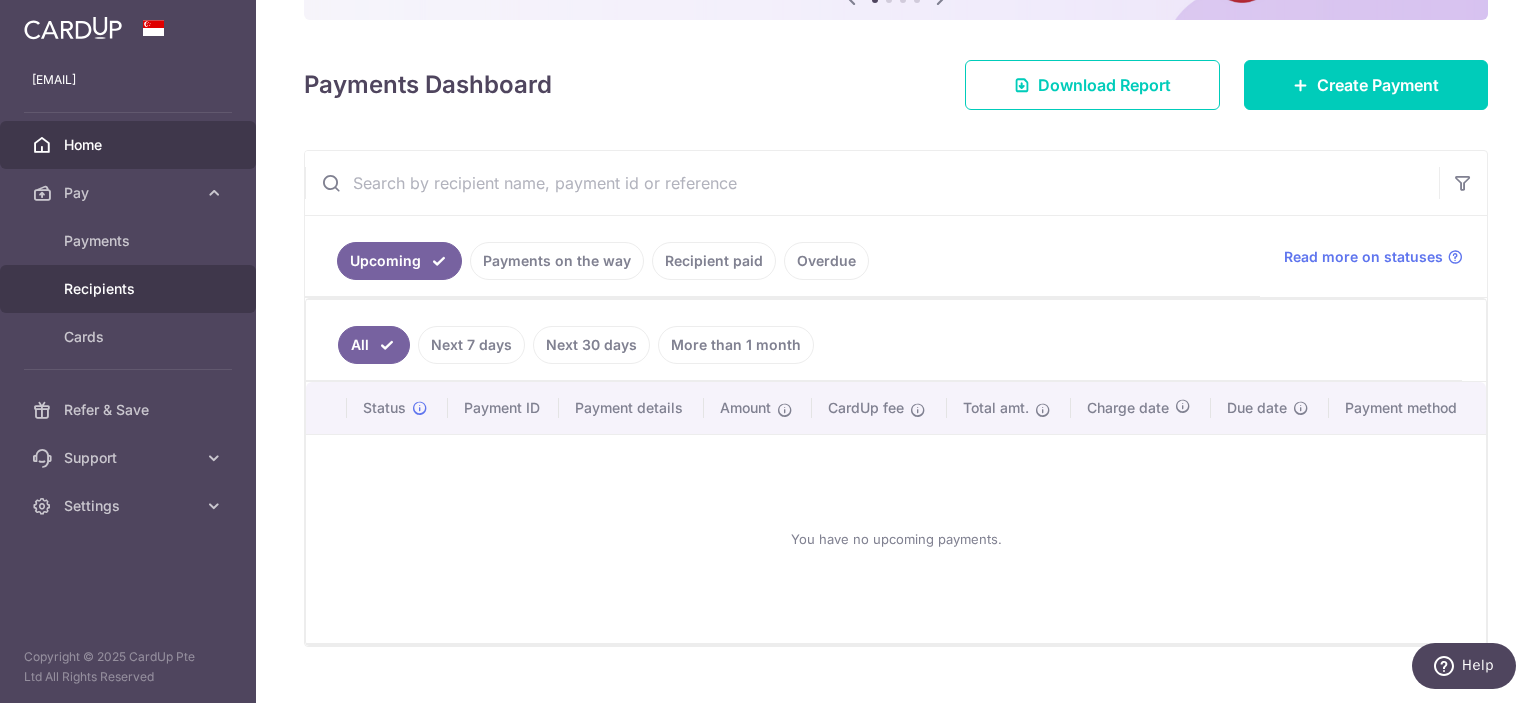 click on "Recipients" at bounding box center (130, 289) 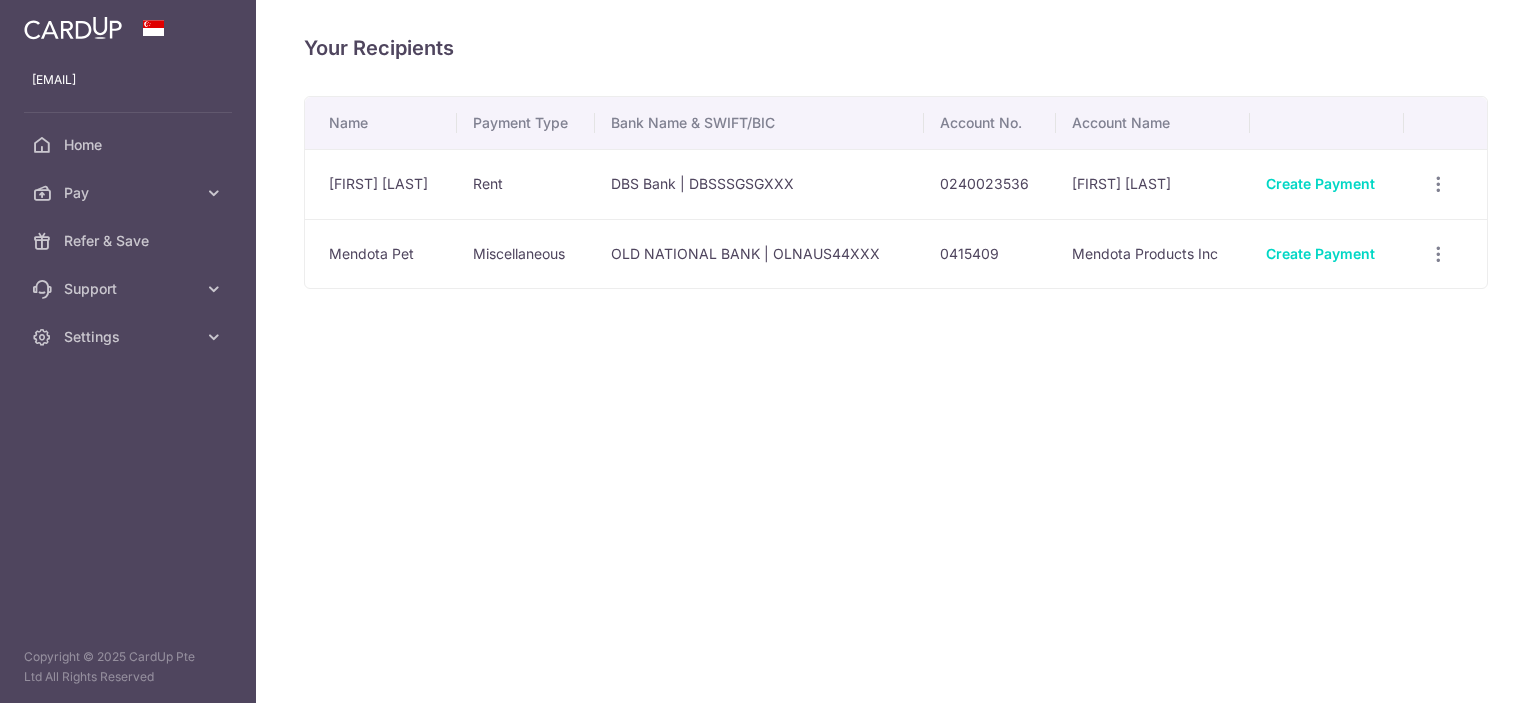 scroll, scrollTop: 0, scrollLeft: 0, axis: both 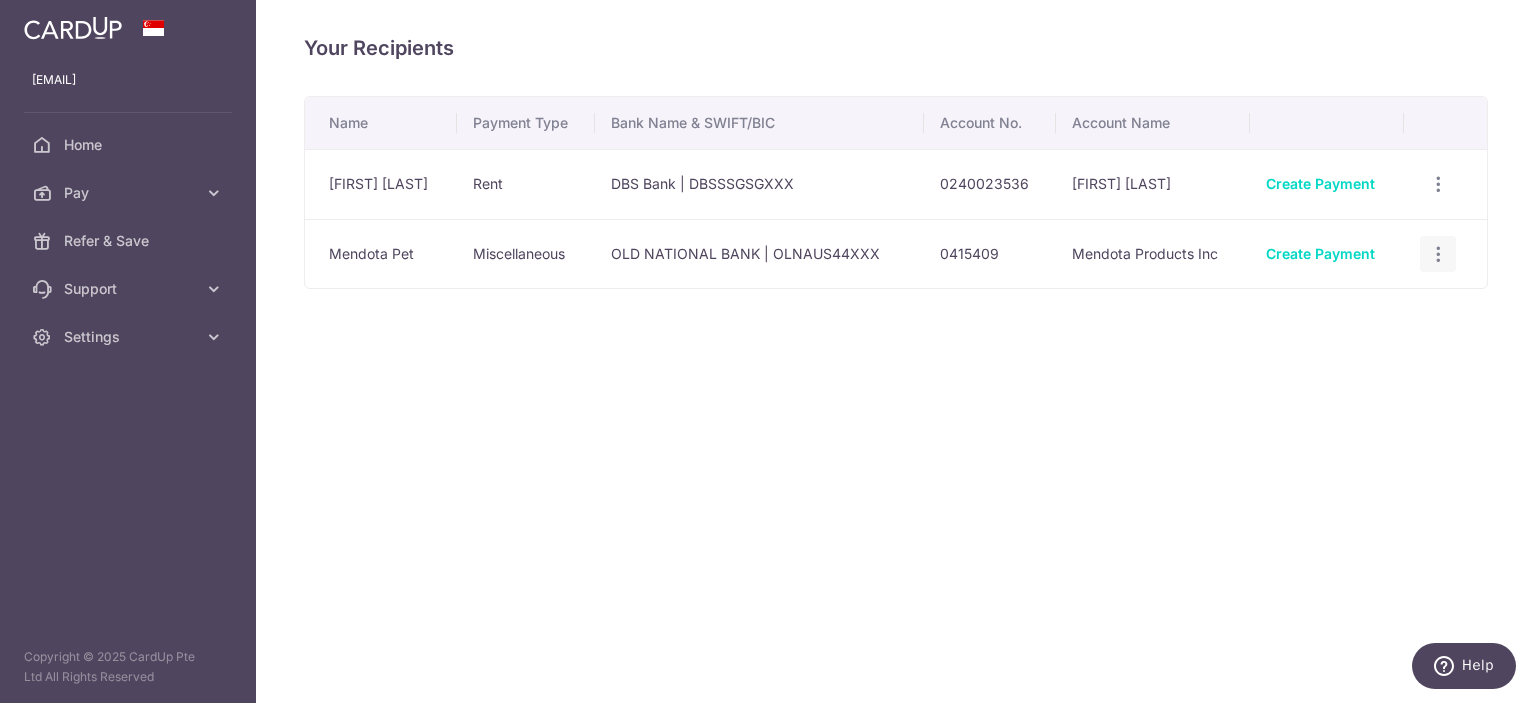 click on "View/Edit
Linked Payments" at bounding box center (1438, 254) 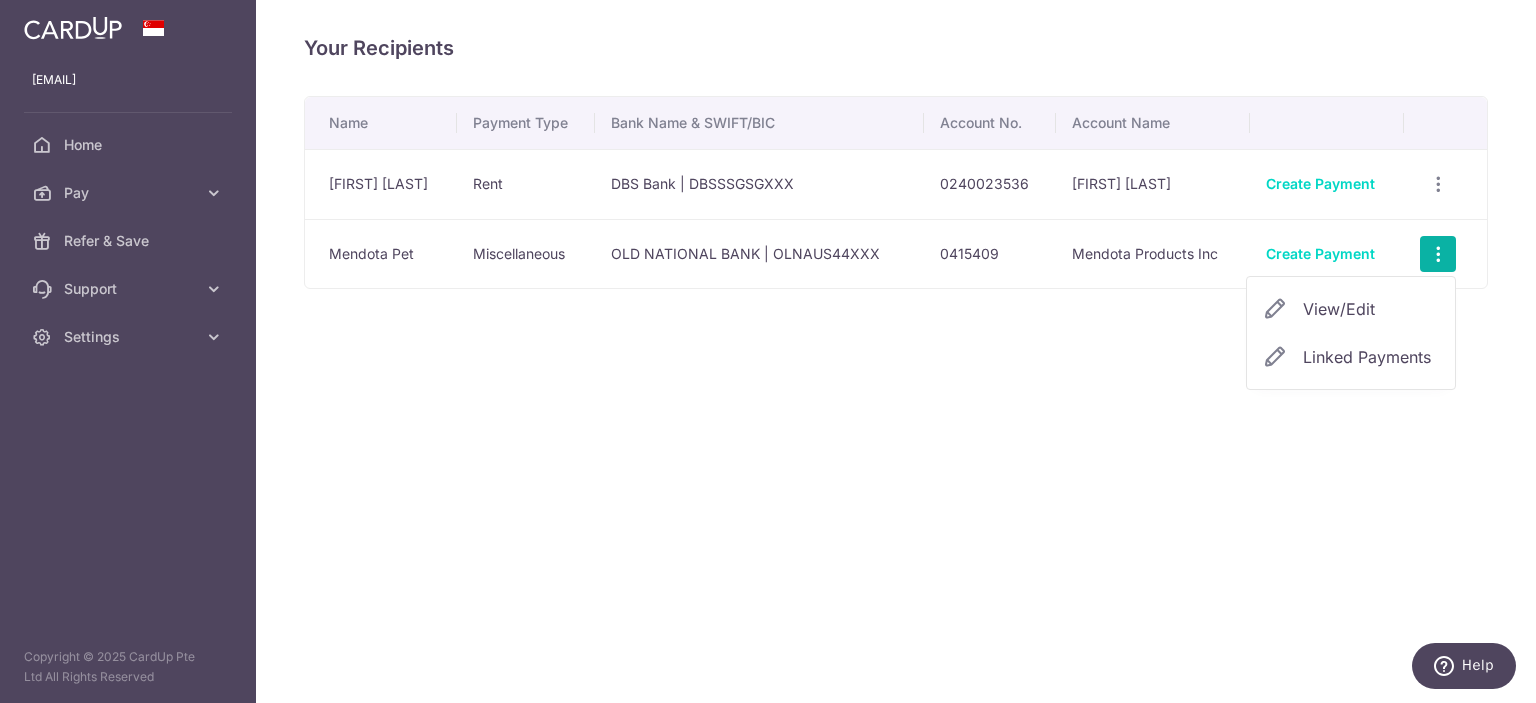 click on "View/Edit" at bounding box center (1371, 309) 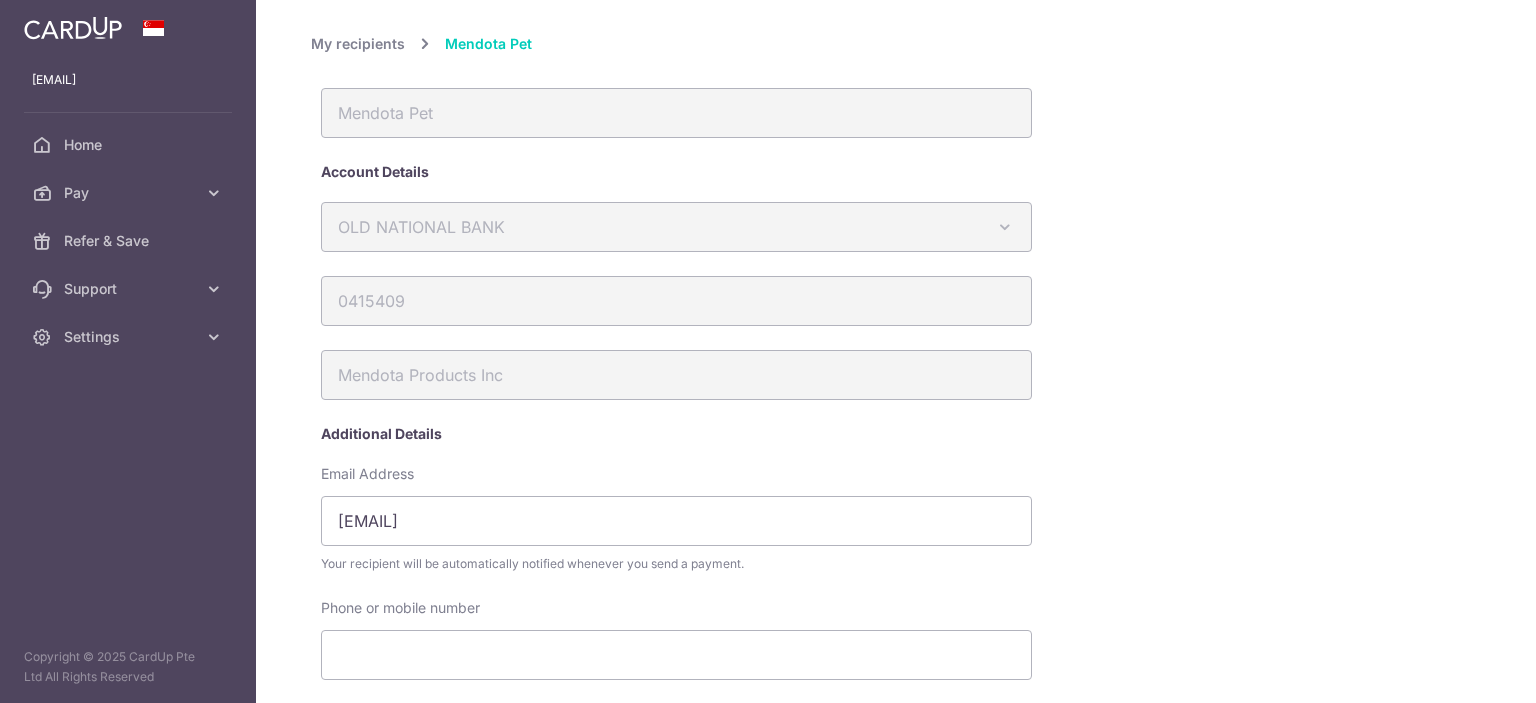 scroll, scrollTop: 0, scrollLeft: 0, axis: both 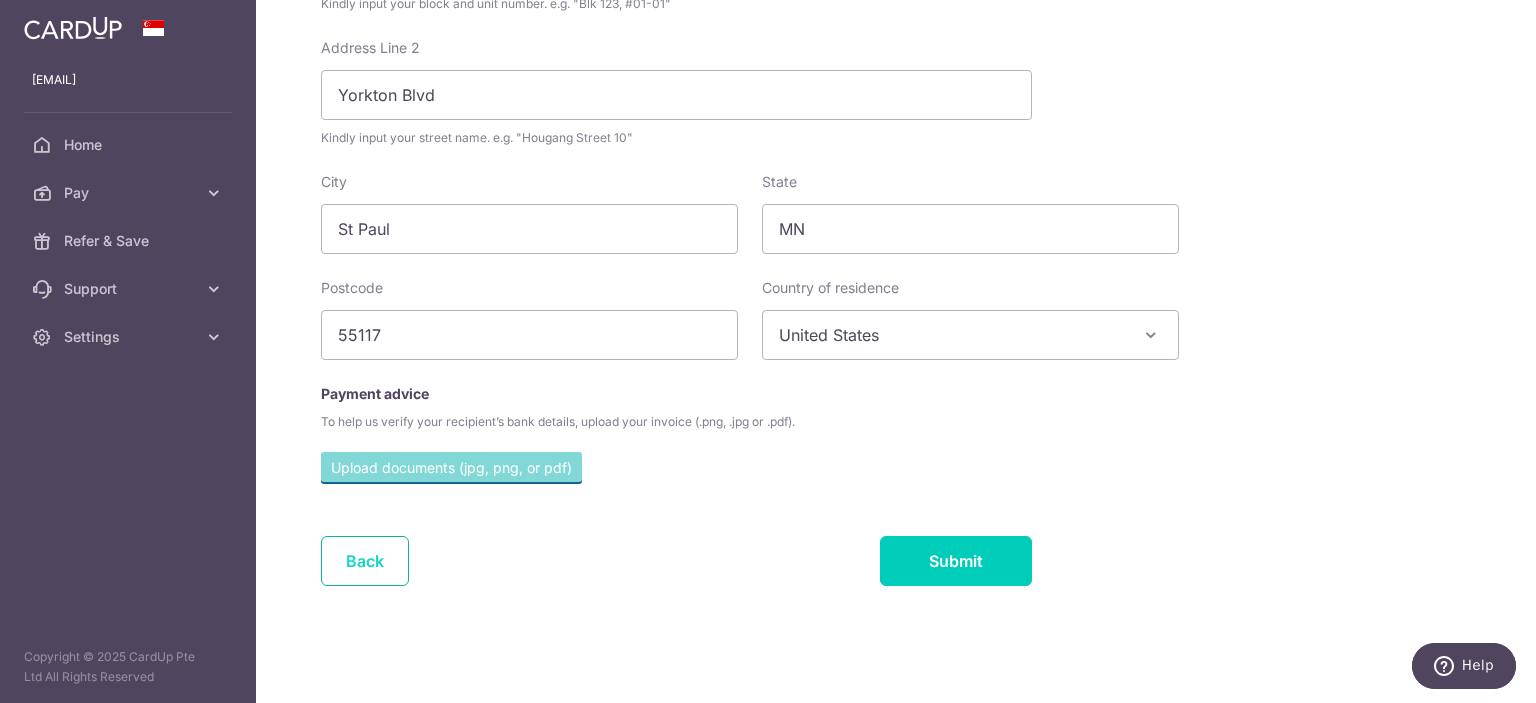 click on "Back" at bounding box center (365, 561) 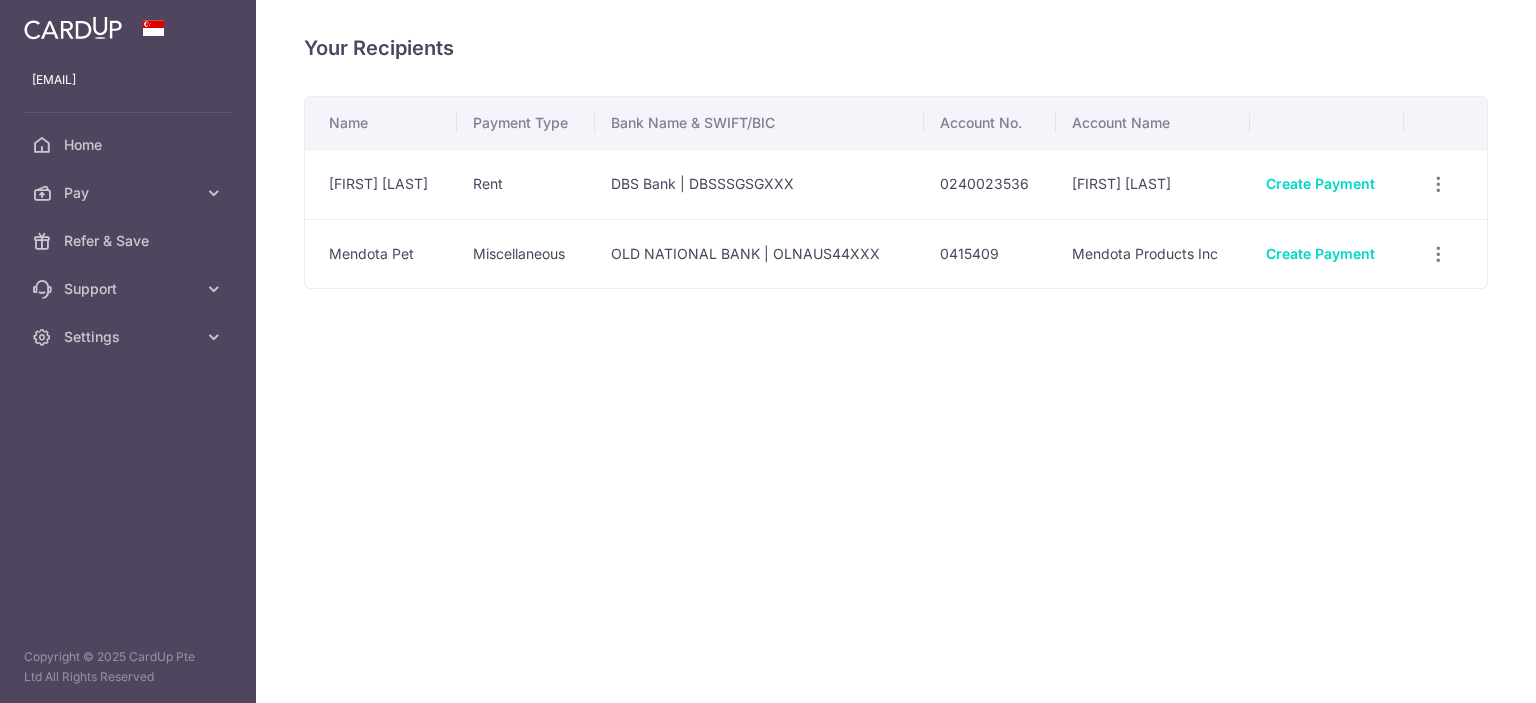 scroll, scrollTop: 0, scrollLeft: 0, axis: both 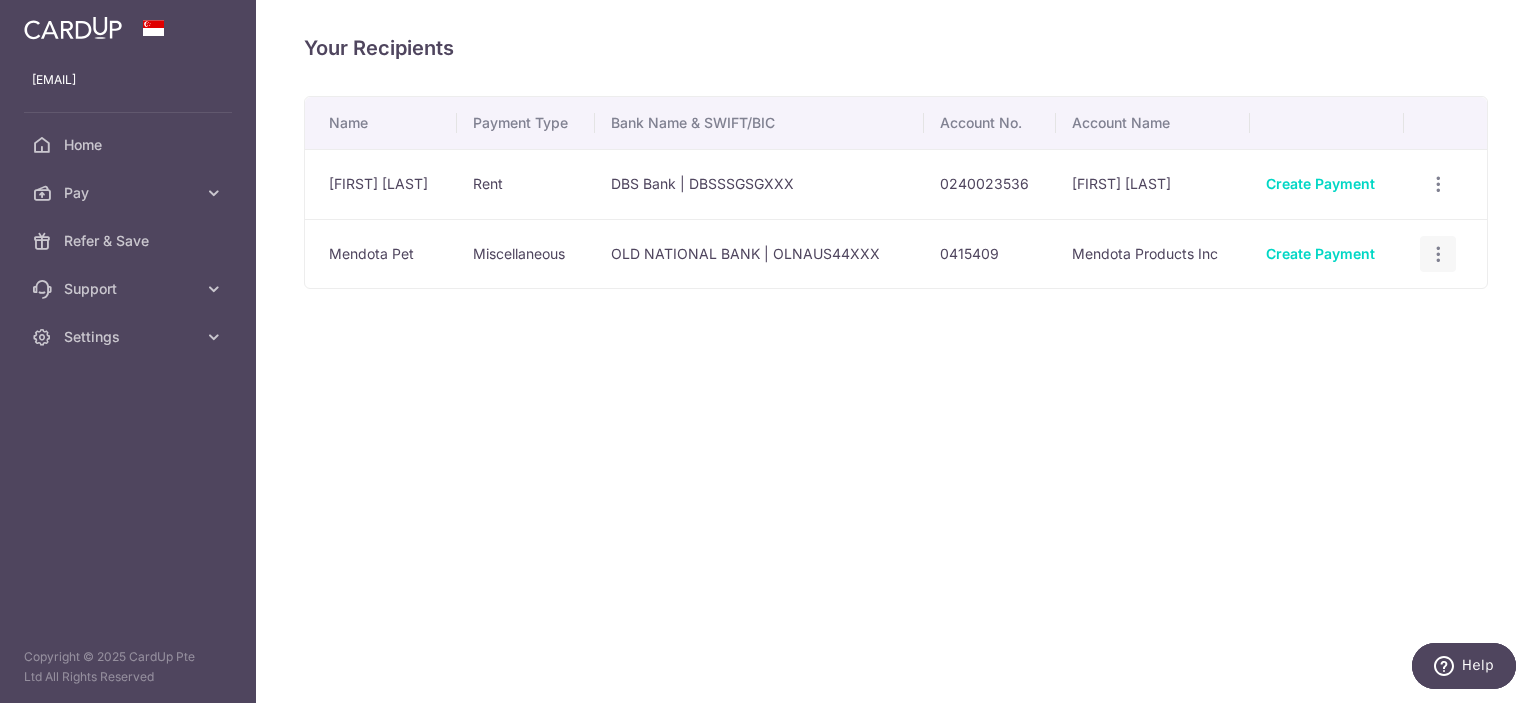 click at bounding box center (1438, 184) 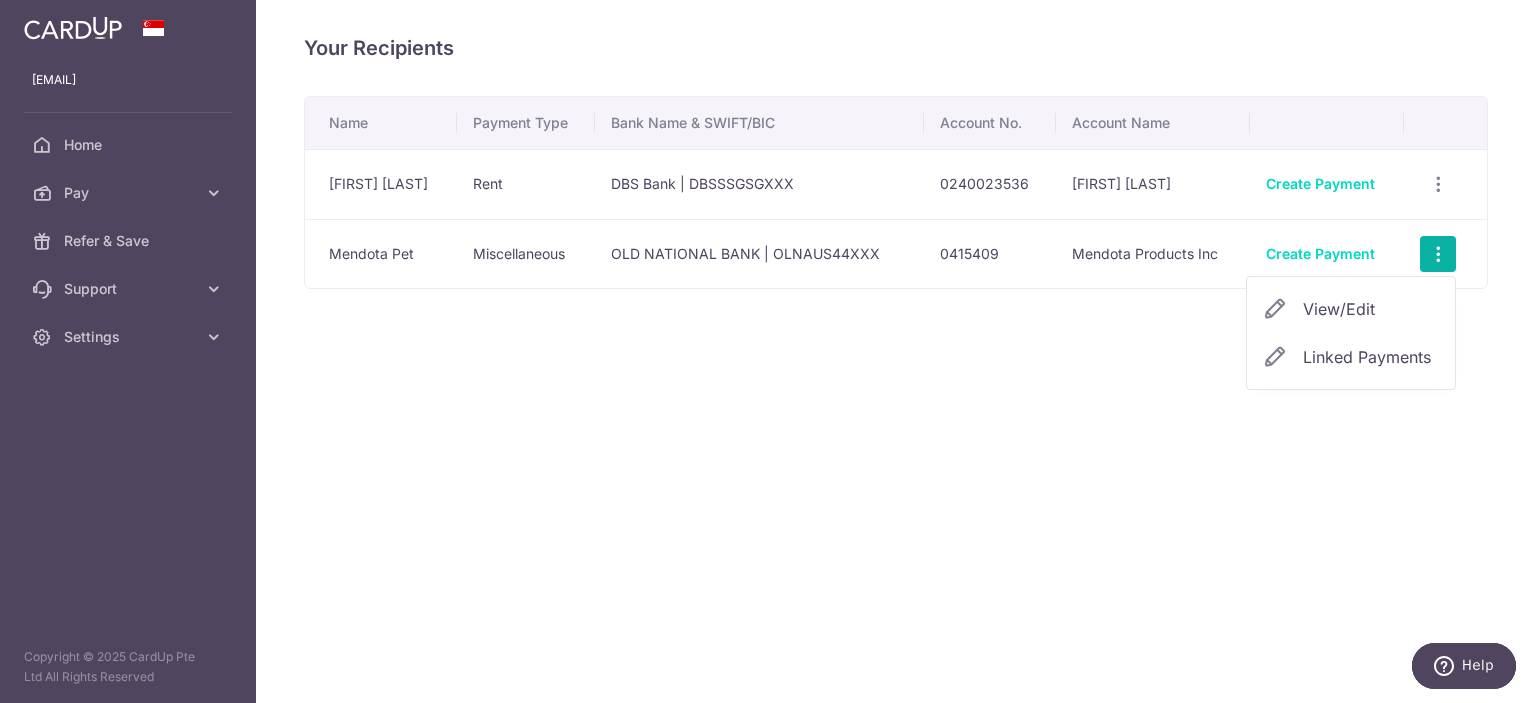 click on "Name
Payment Type
Bank Name & SWIFT/BIC
Account No.
Account Name
Goh Zheyi
Rent
DBS Bank | DBSSSGSGXXX
0240023536
Goh Zhe Yi
Create Payment
View/Edit
Linked Payments
Mendota Pet
Miscellaneous
OLD NATIONAL BANK | OLNAUS44XXX
0415409
Mendota Products Inc" at bounding box center [896, 255] 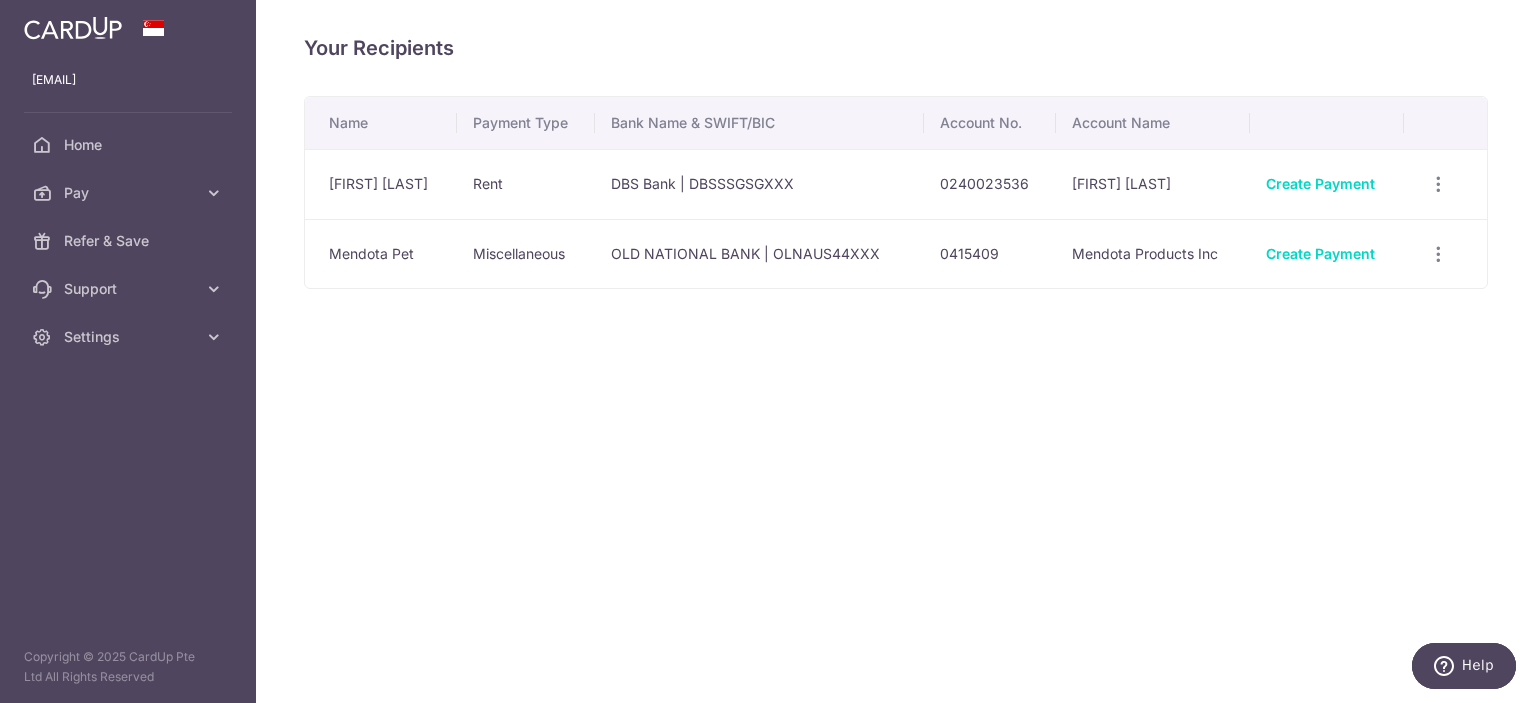 click on "View/Edit
Linked Payments" at bounding box center (1446, 254) 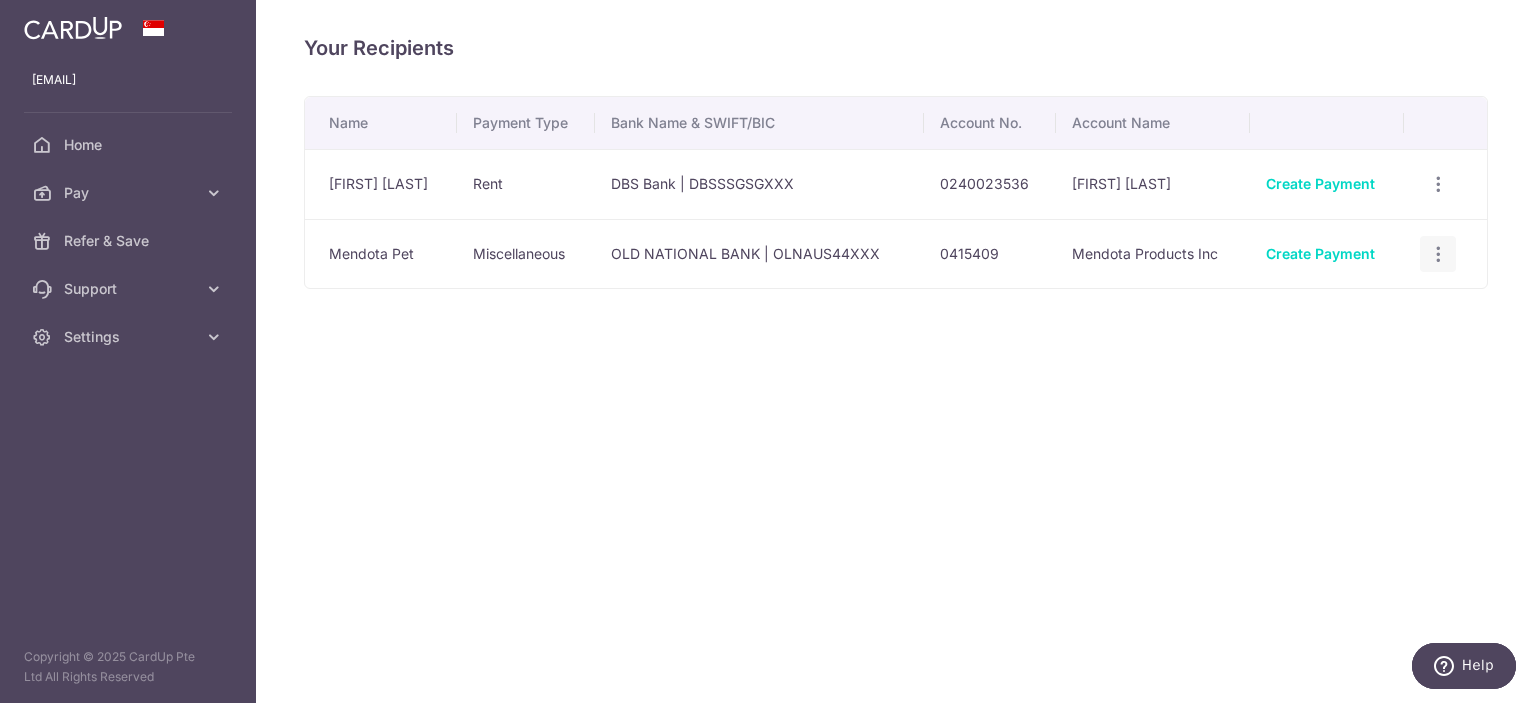 click on "View/Edit
Linked Payments" at bounding box center [1438, 254] 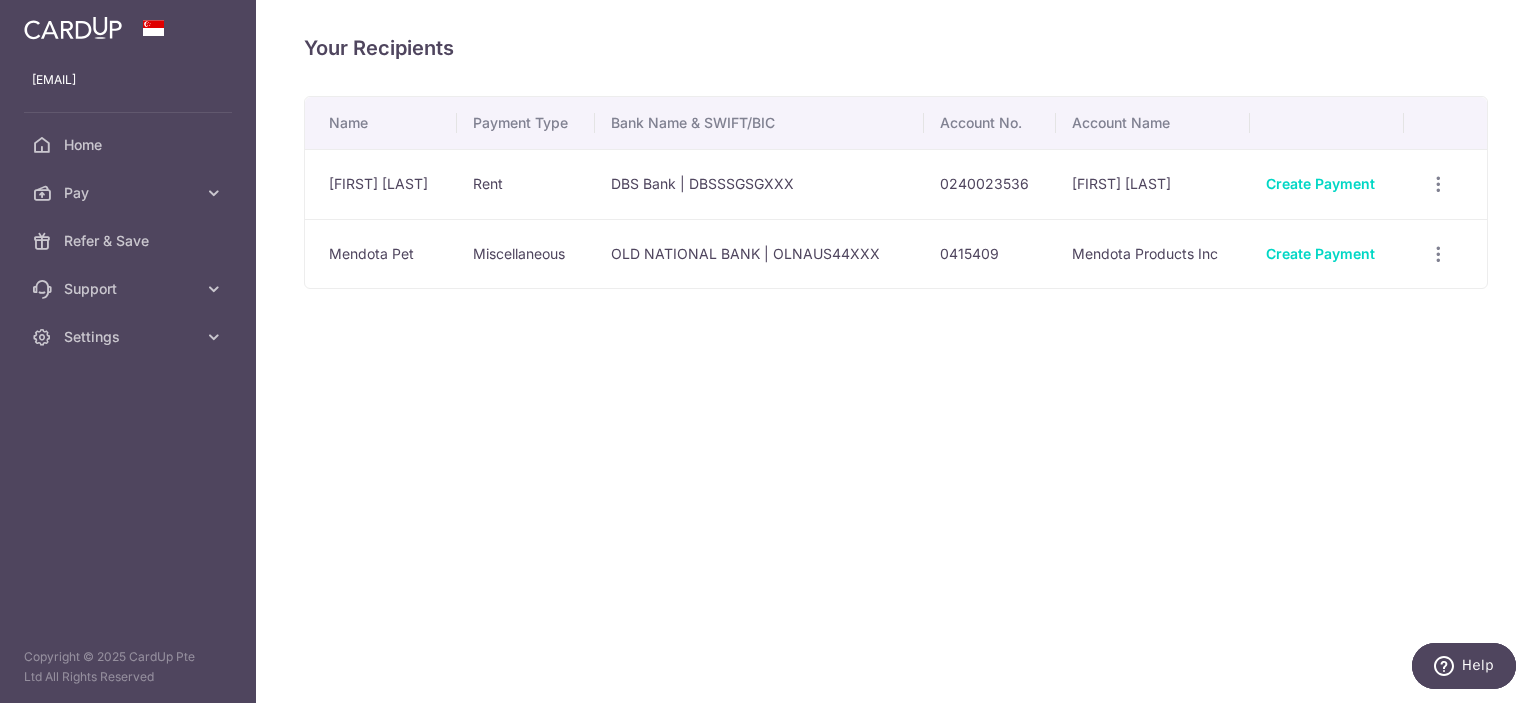 drag, startPoint x: 1427, startPoint y: 240, endPoint x: 1510, endPoint y: 392, distance: 173.18488 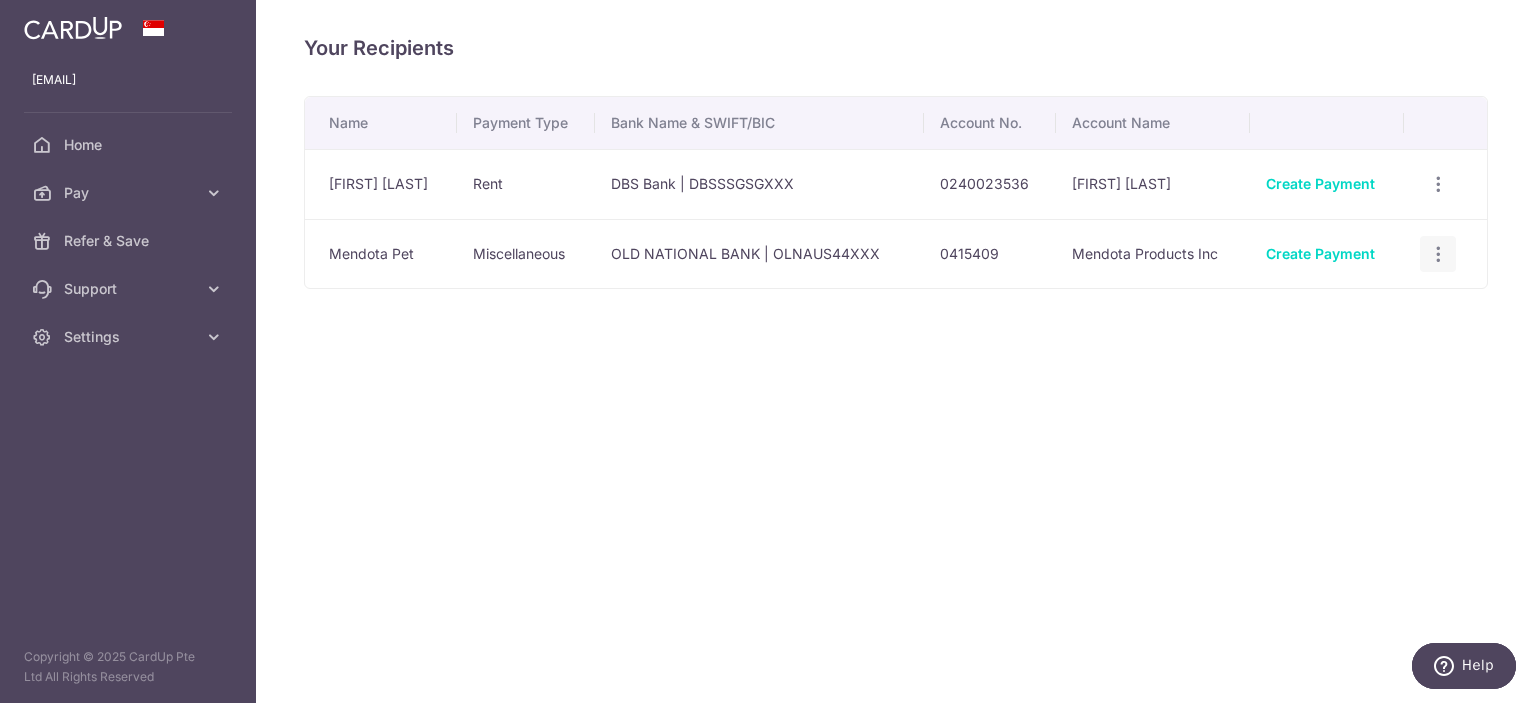 click at bounding box center (1438, 184) 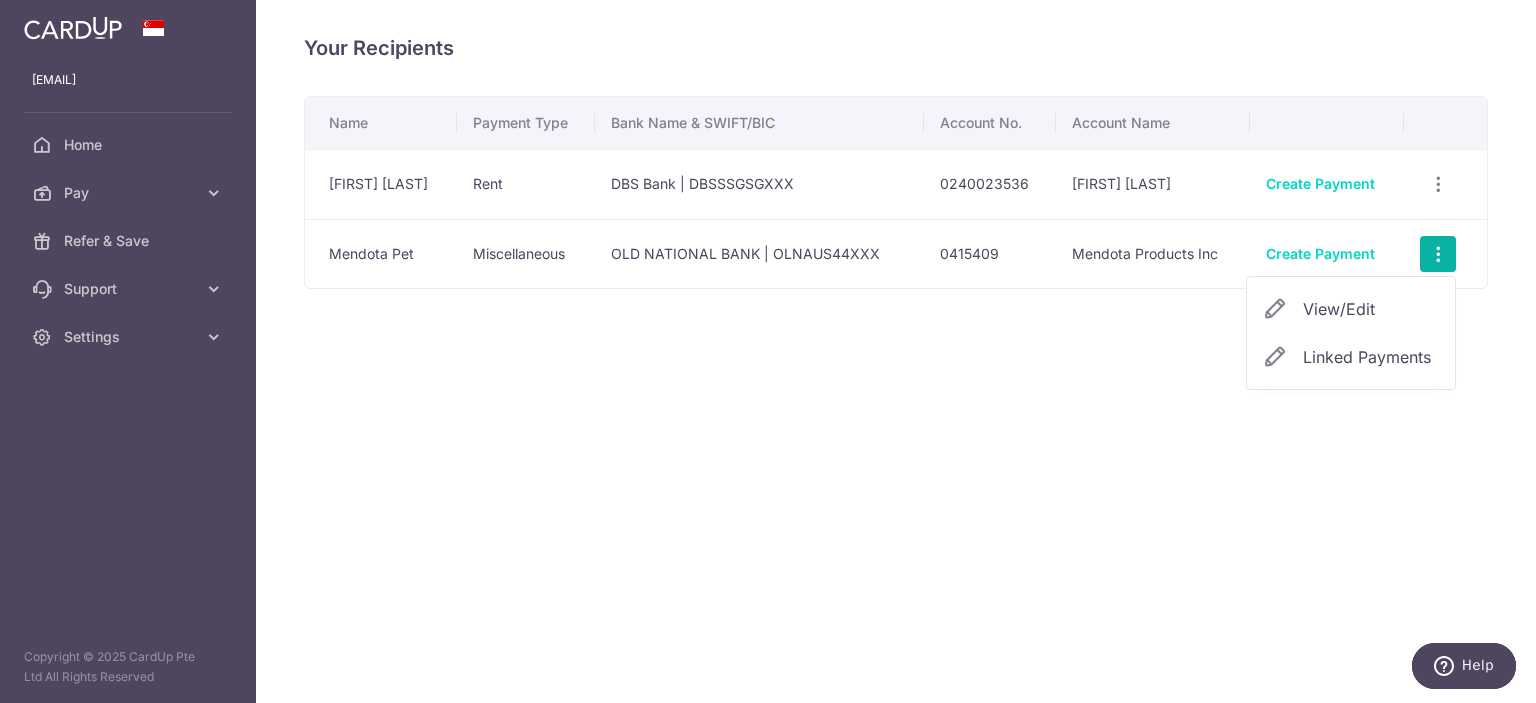click on "View/Edit" at bounding box center (1371, 309) 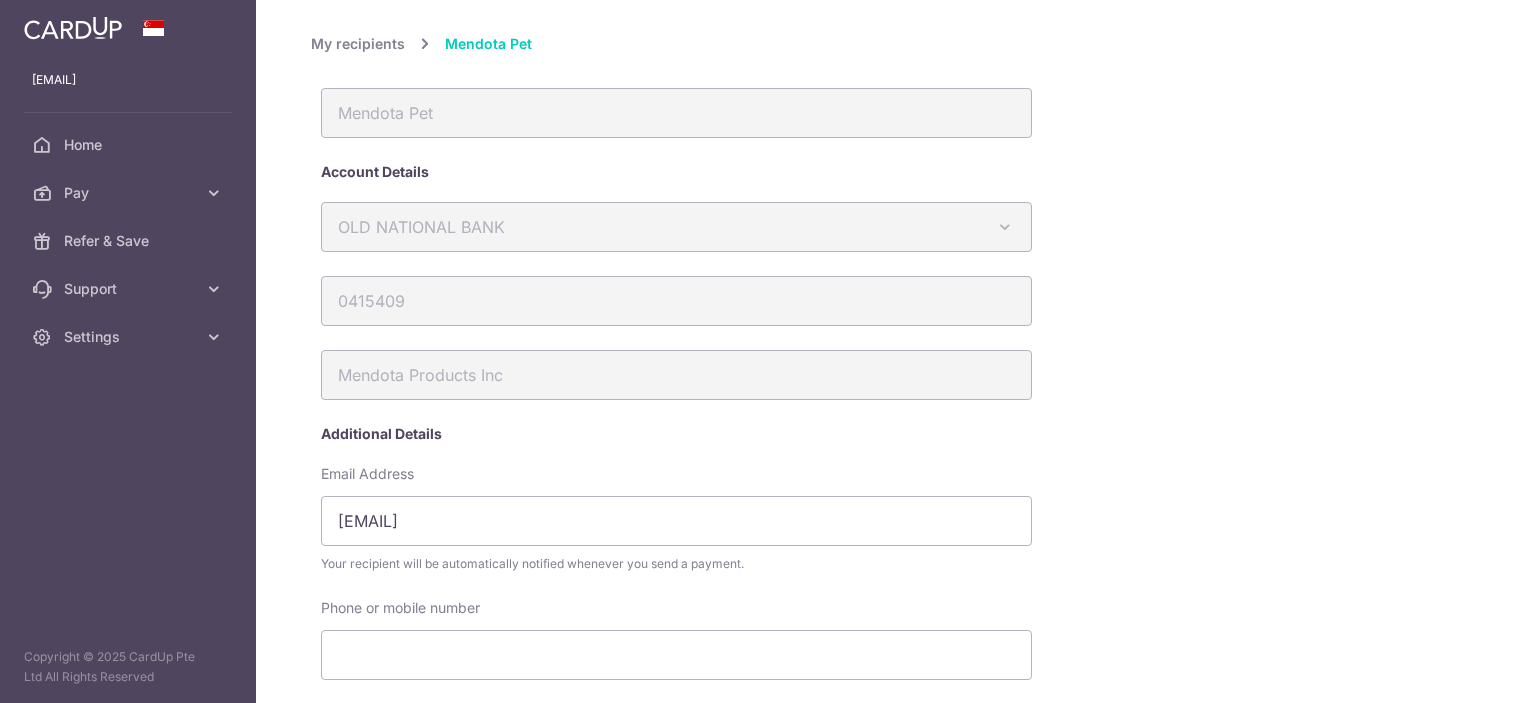 scroll, scrollTop: 0, scrollLeft: 0, axis: both 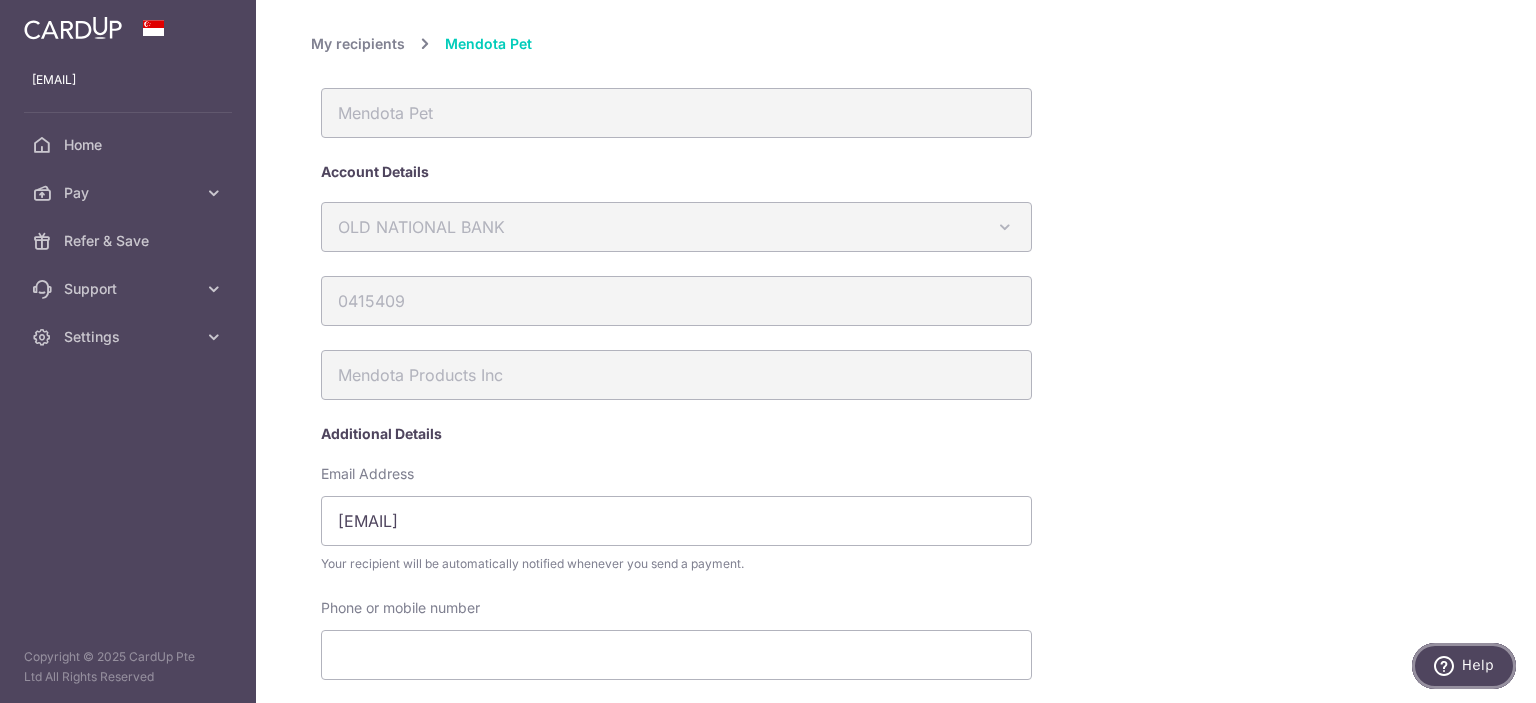 click on "Help" at bounding box center [1478, 665] 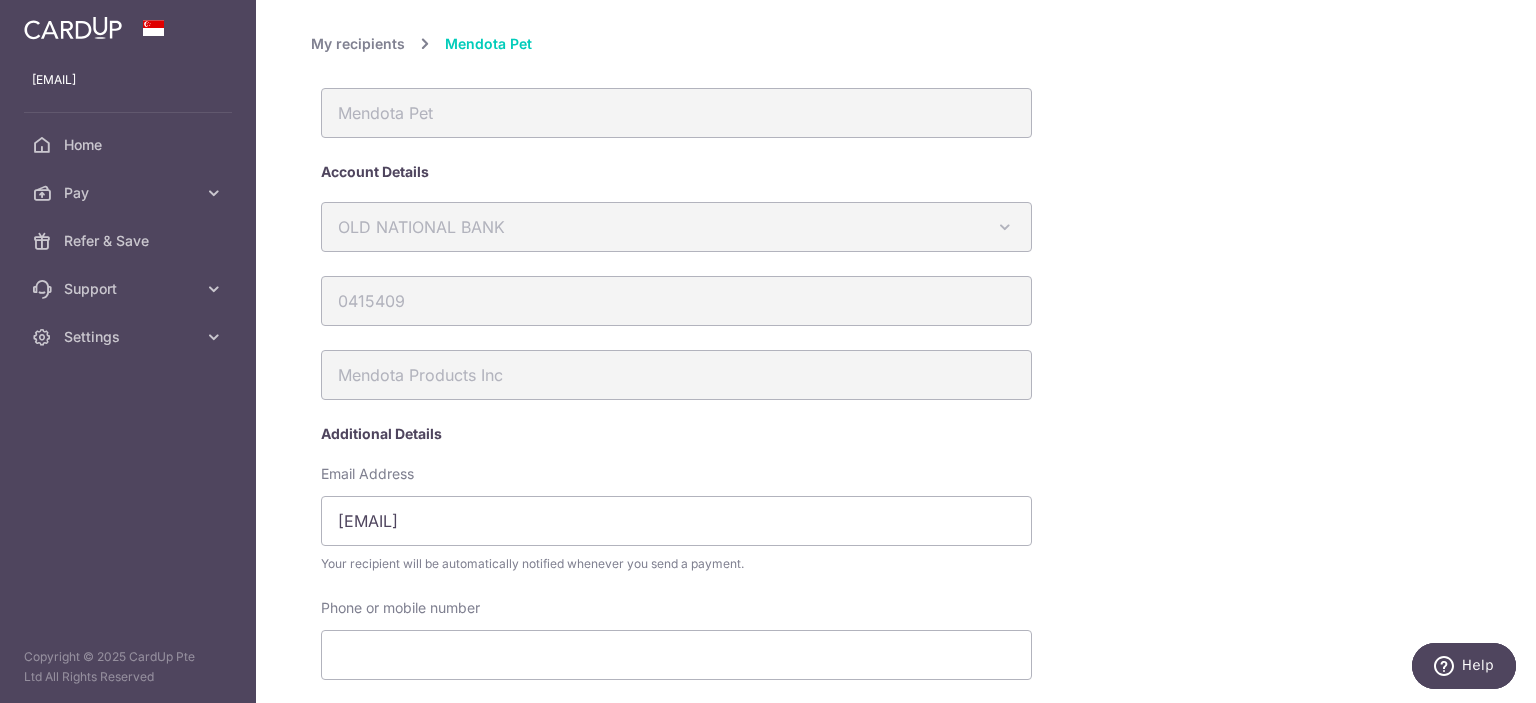 scroll, scrollTop: 0, scrollLeft: 0, axis: both 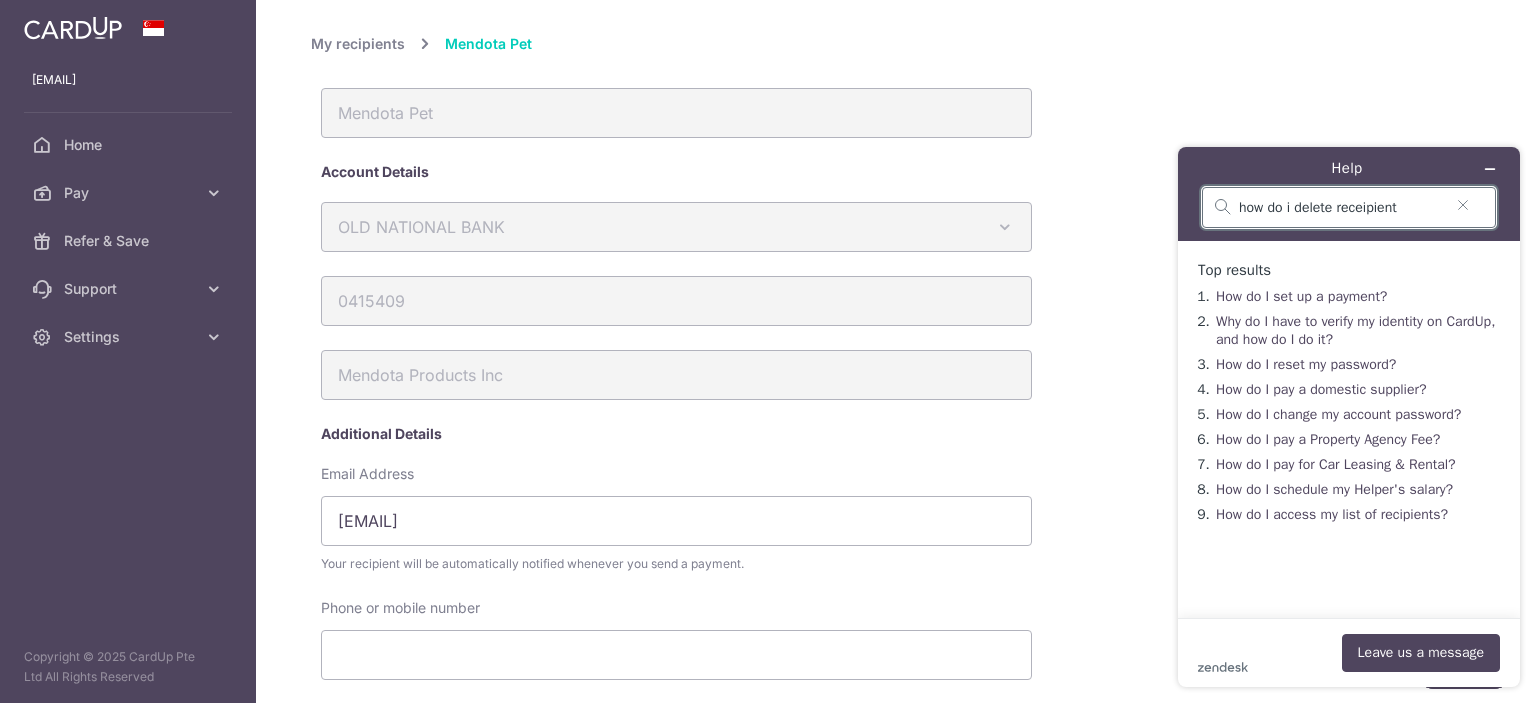 click on "how do i delete receipient" at bounding box center (1341, 208) 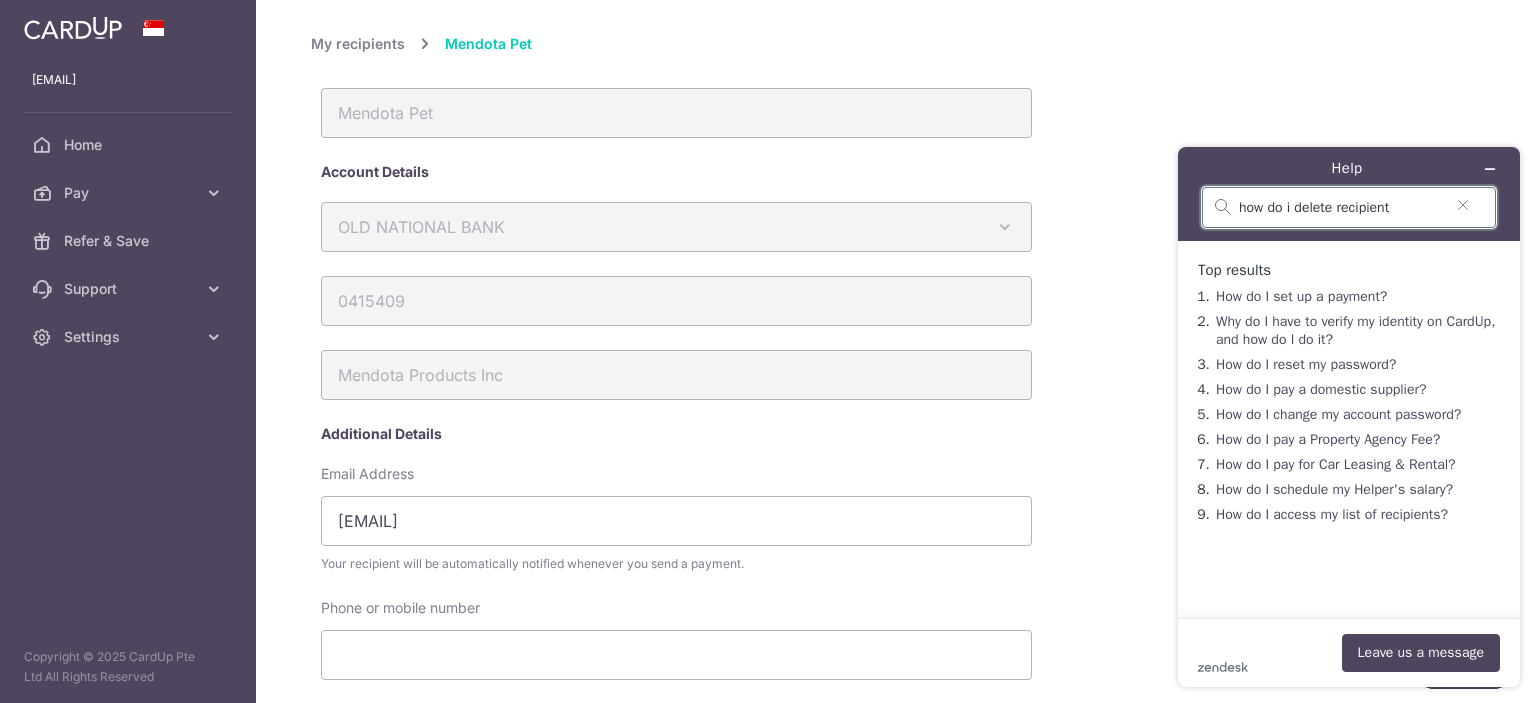 click on "how do i delete recipient" at bounding box center [1341, 208] 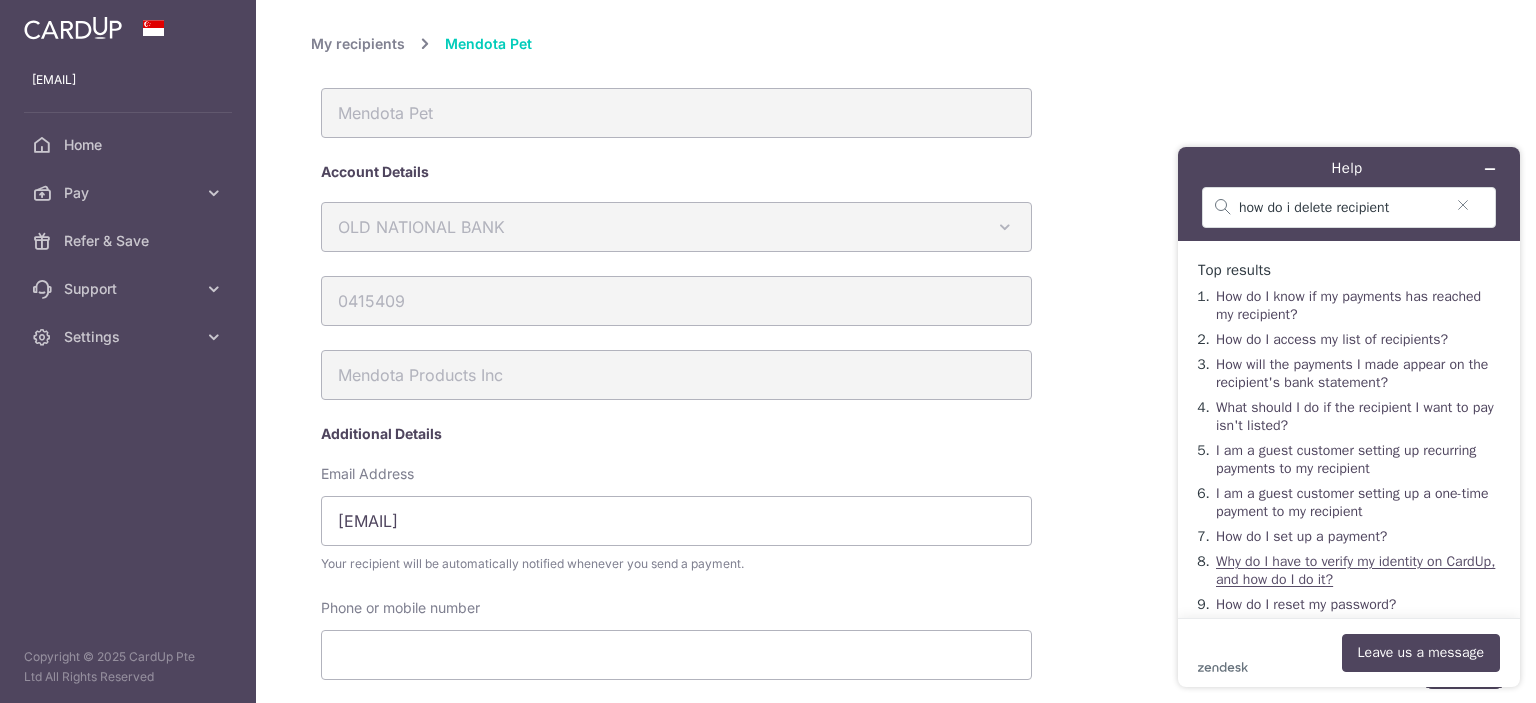 scroll, scrollTop: 21, scrollLeft: 0, axis: vertical 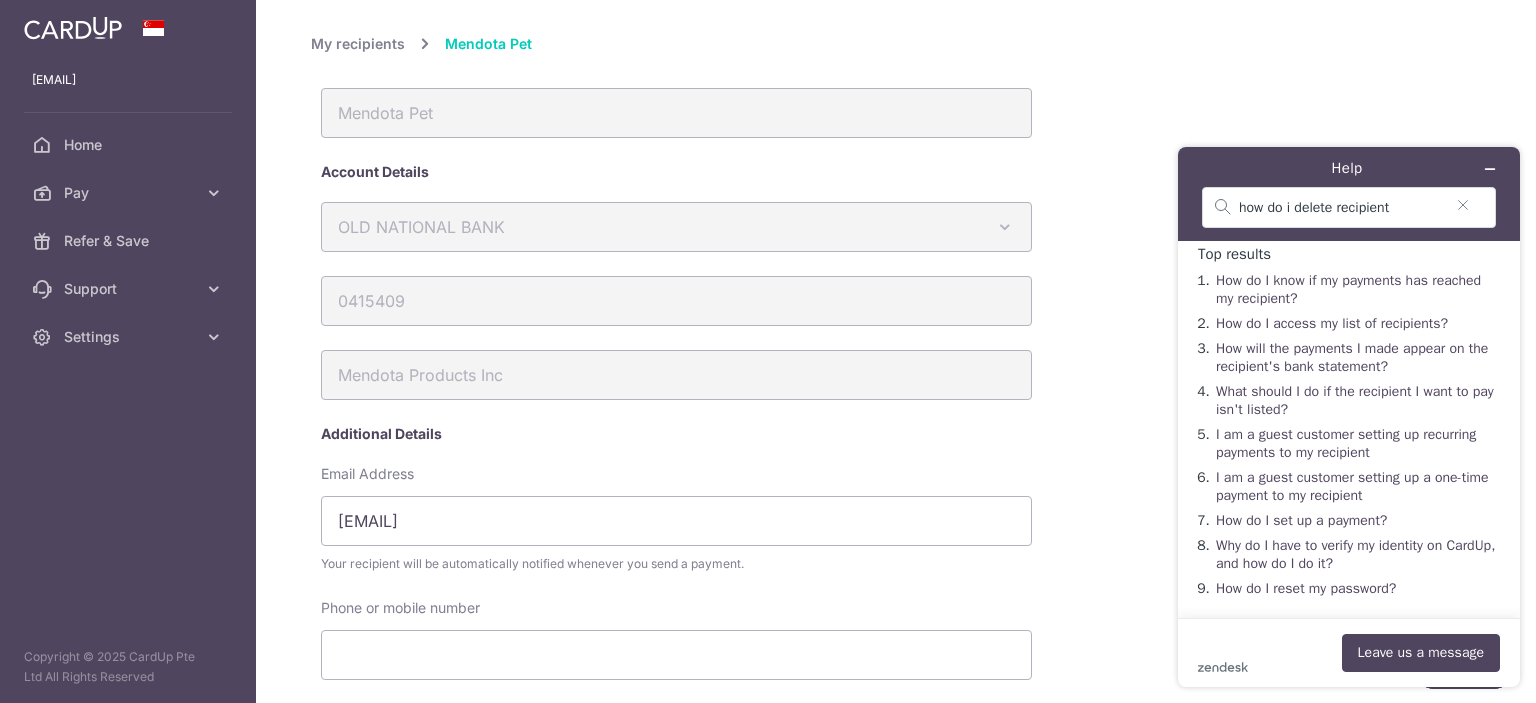 click on "My recipients" at bounding box center [358, 44] 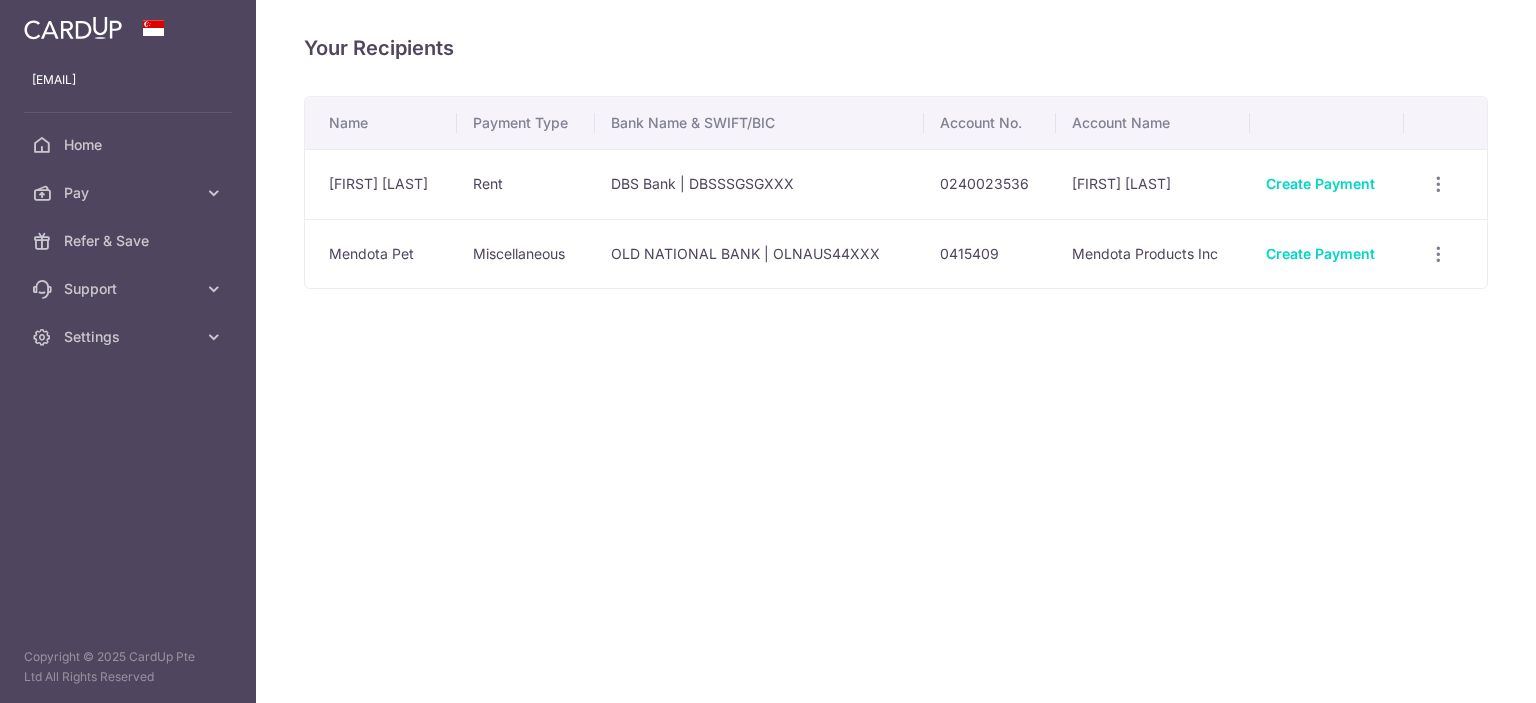 scroll, scrollTop: 0, scrollLeft: 0, axis: both 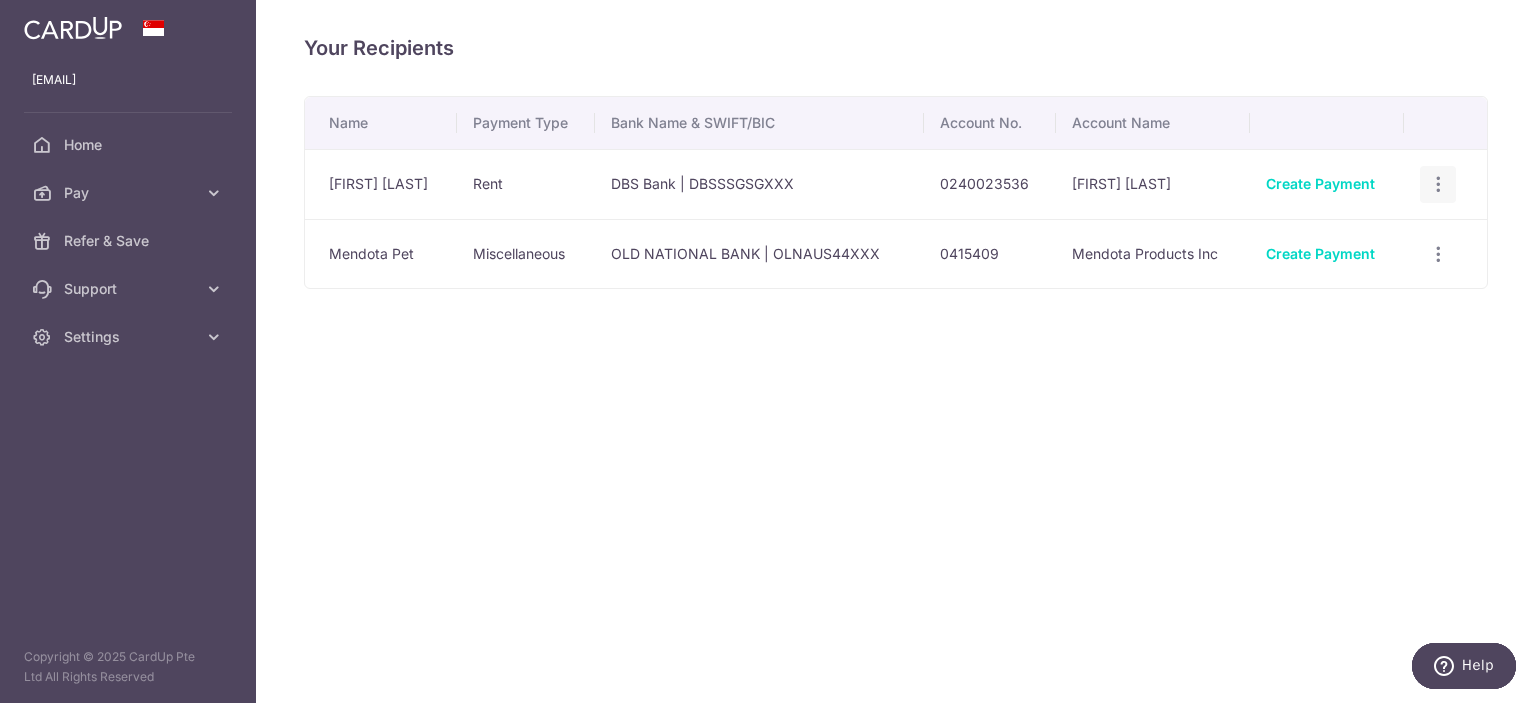 click at bounding box center (1438, 184) 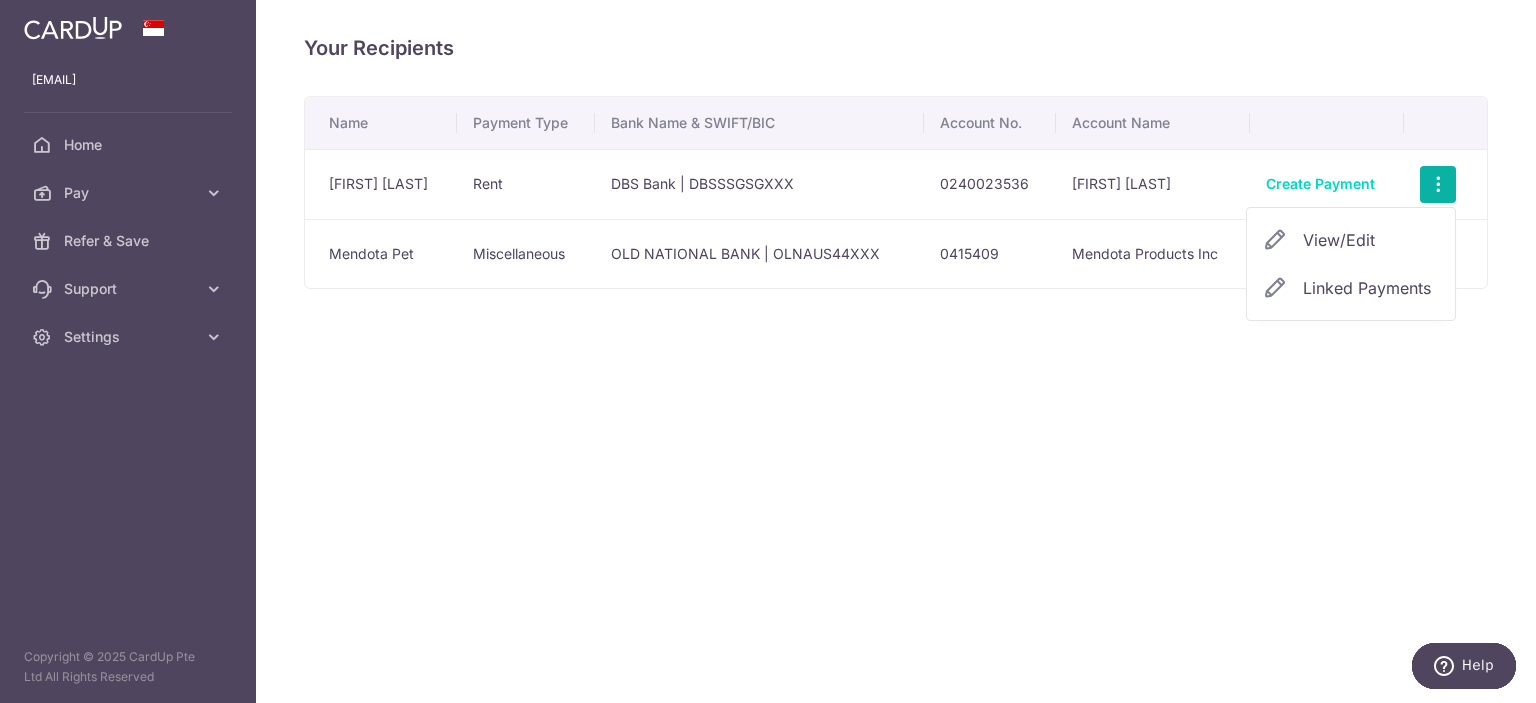 drag, startPoint x: 1432, startPoint y: 190, endPoint x: 924, endPoint y: 485, distance: 587.44275 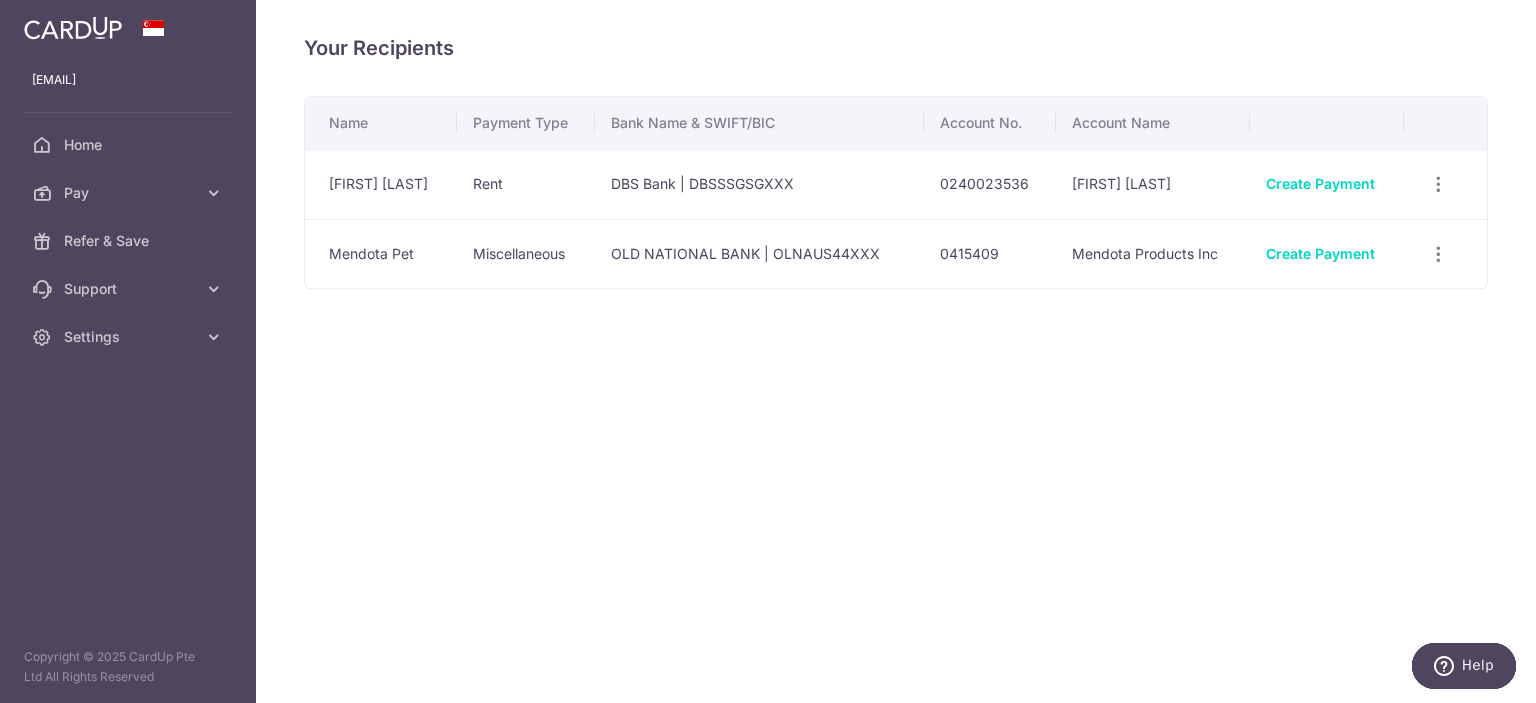 drag, startPoint x: 643, startPoint y: 499, endPoint x: 444, endPoint y: 403, distance: 220.9457 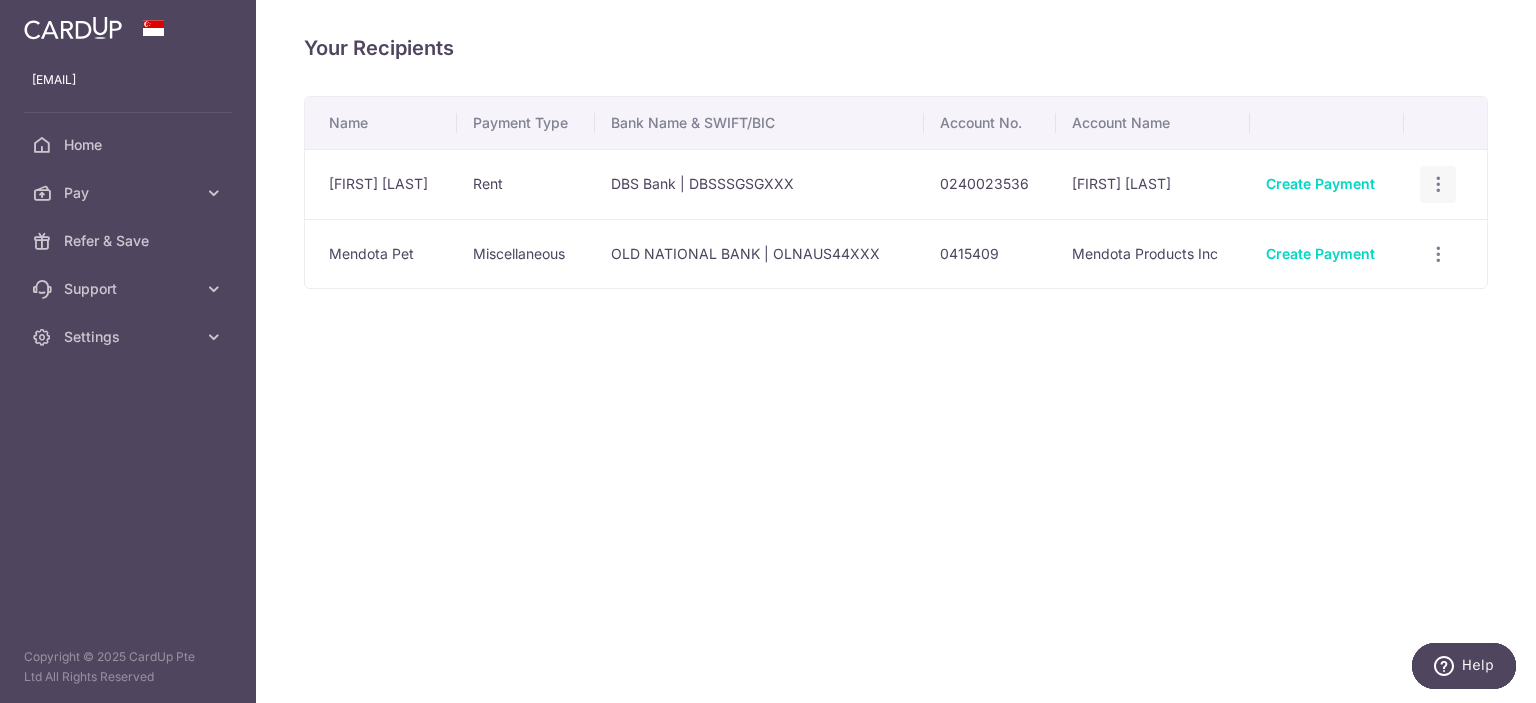 click at bounding box center (1438, 184) 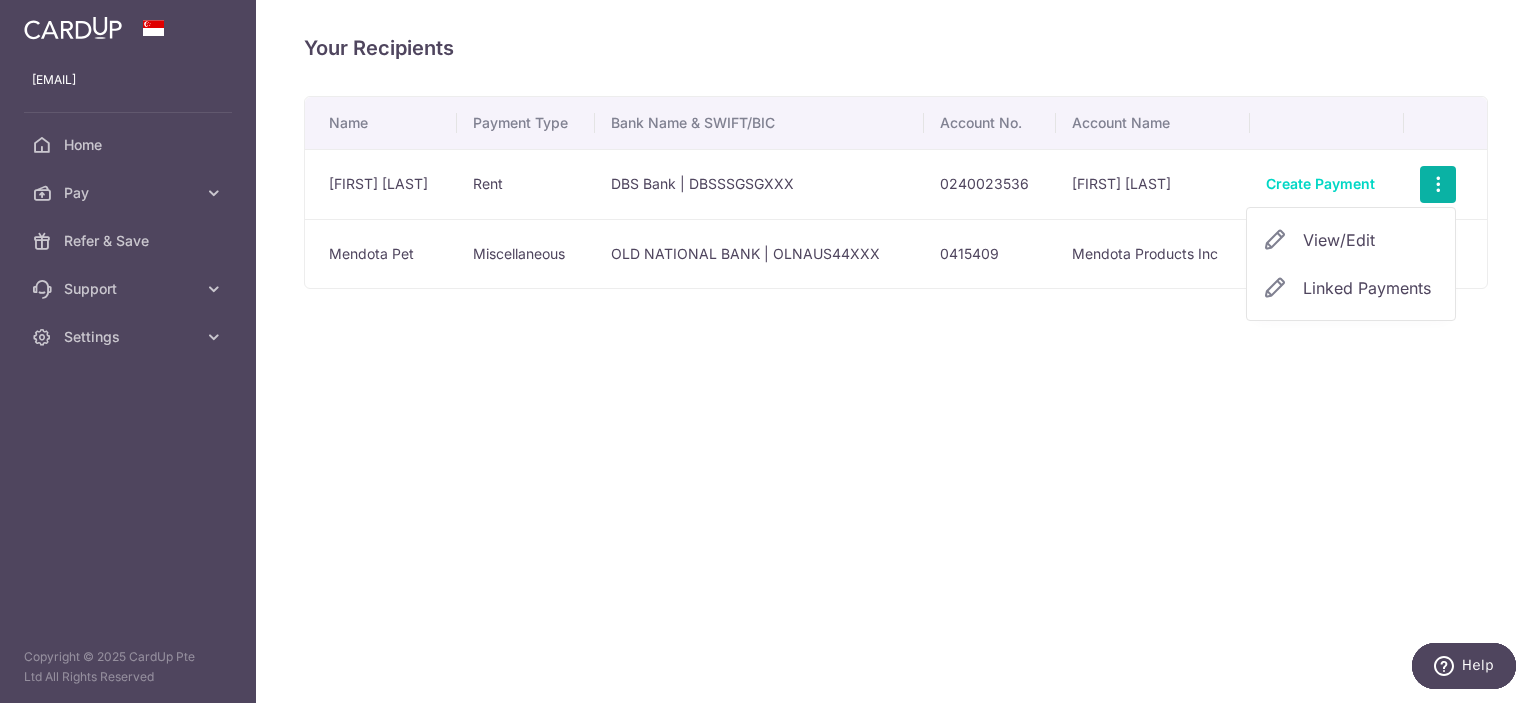 click on "Your Recipients
Name
Payment Type
Bank Name & SWIFT/BIC
Account No.
Account Name
Goh Zheyi
Rent
DBS Bank | DBSSSGSGXXX
0240023536
Goh Zhe Yi
Create Payment
View/Edit
Linked Payments
Mendota Pet
Miscellaneous
OLD NATIONAL BANK | OLNAUS44XXX
0415409" at bounding box center (896, 351) 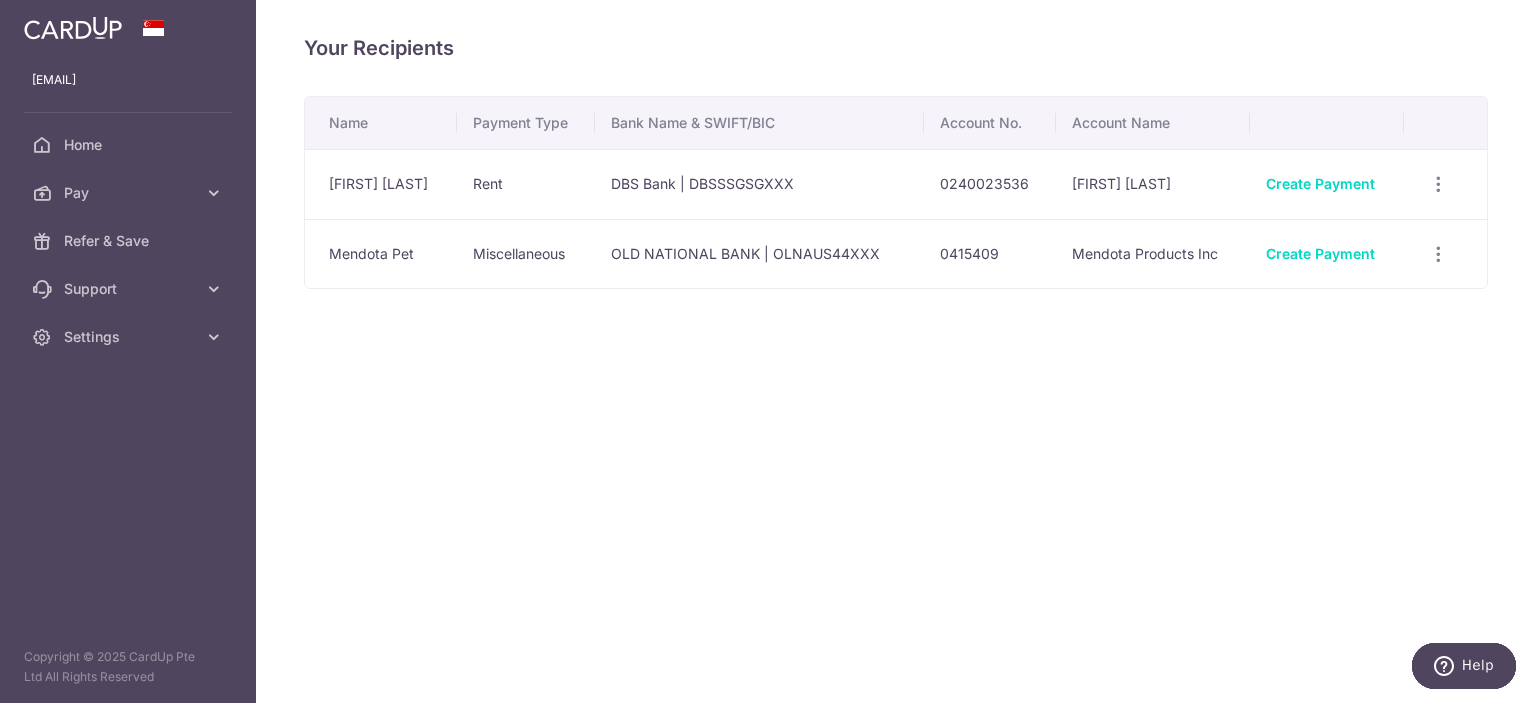 drag, startPoint x: 456, startPoint y: 186, endPoint x: 925, endPoint y: 444, distance: 535.2803 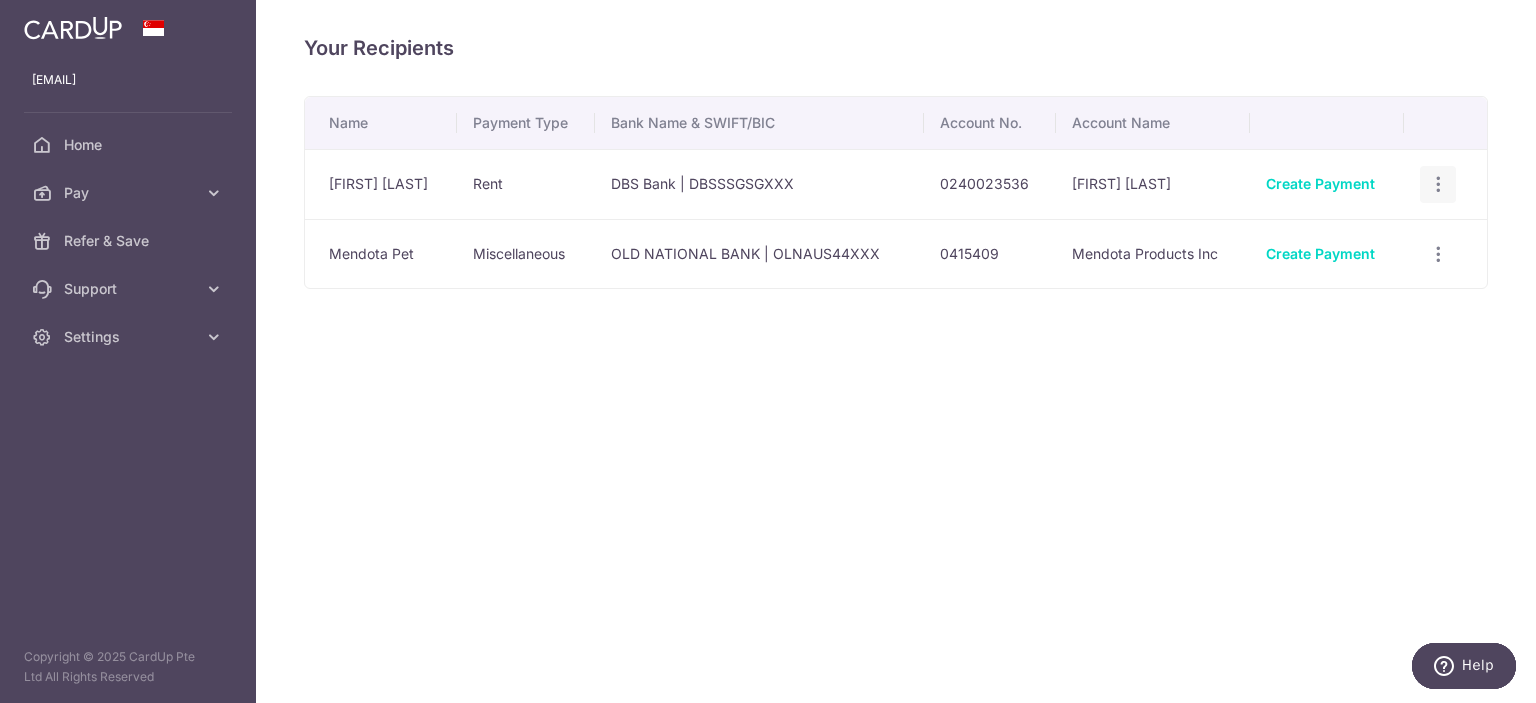 click at bounding box center (1438, 184) 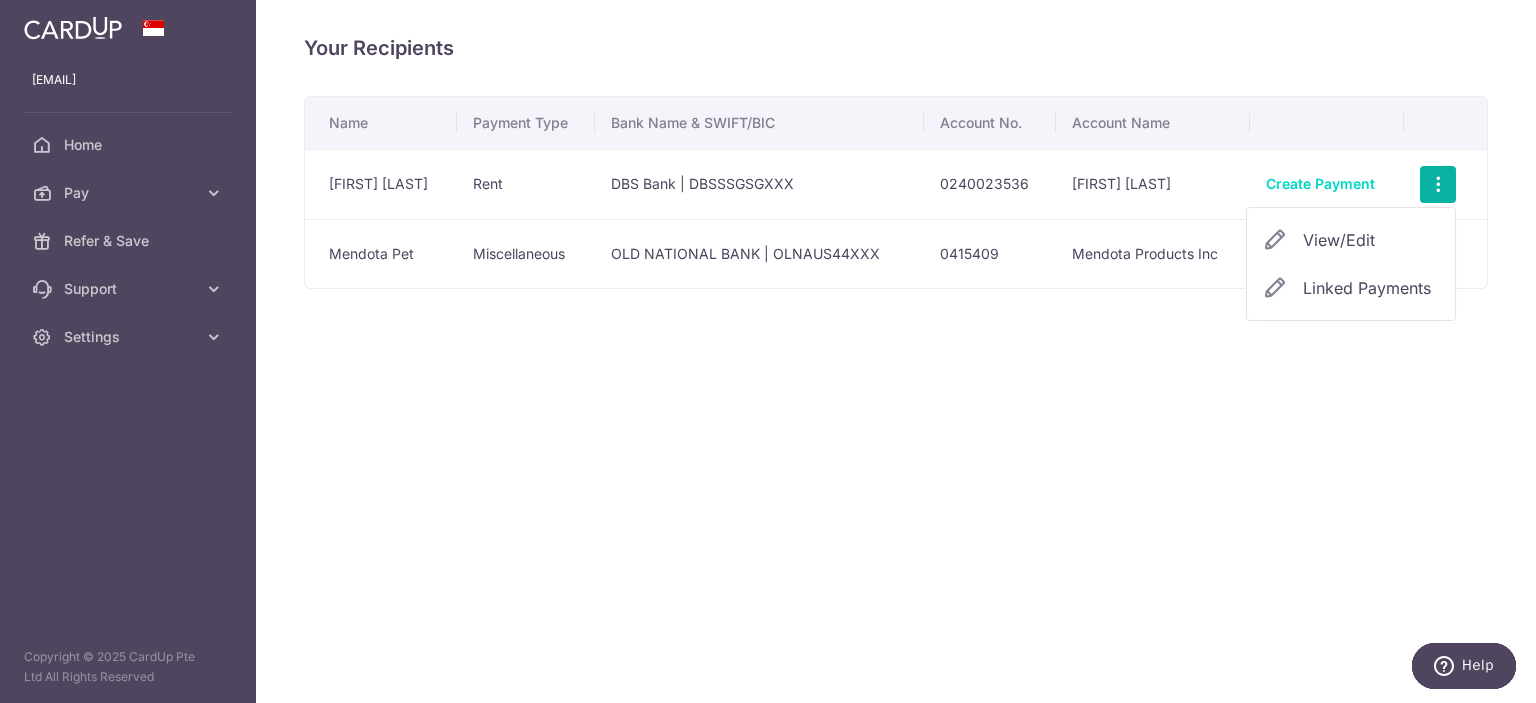 click on "View/Edit" at bounding box center [1371, 240] 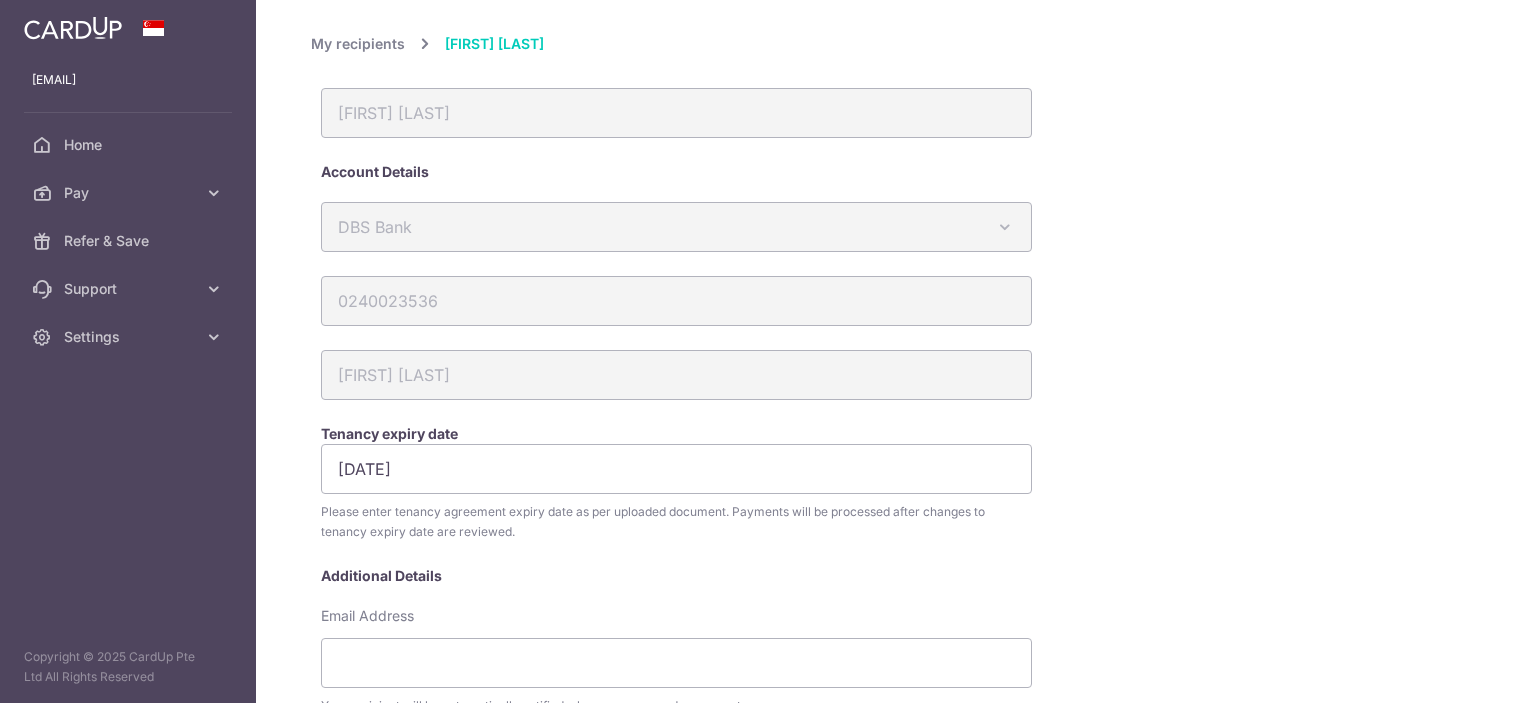 scroll, scrollTop: 0, scrollLeft: 0, axis: both 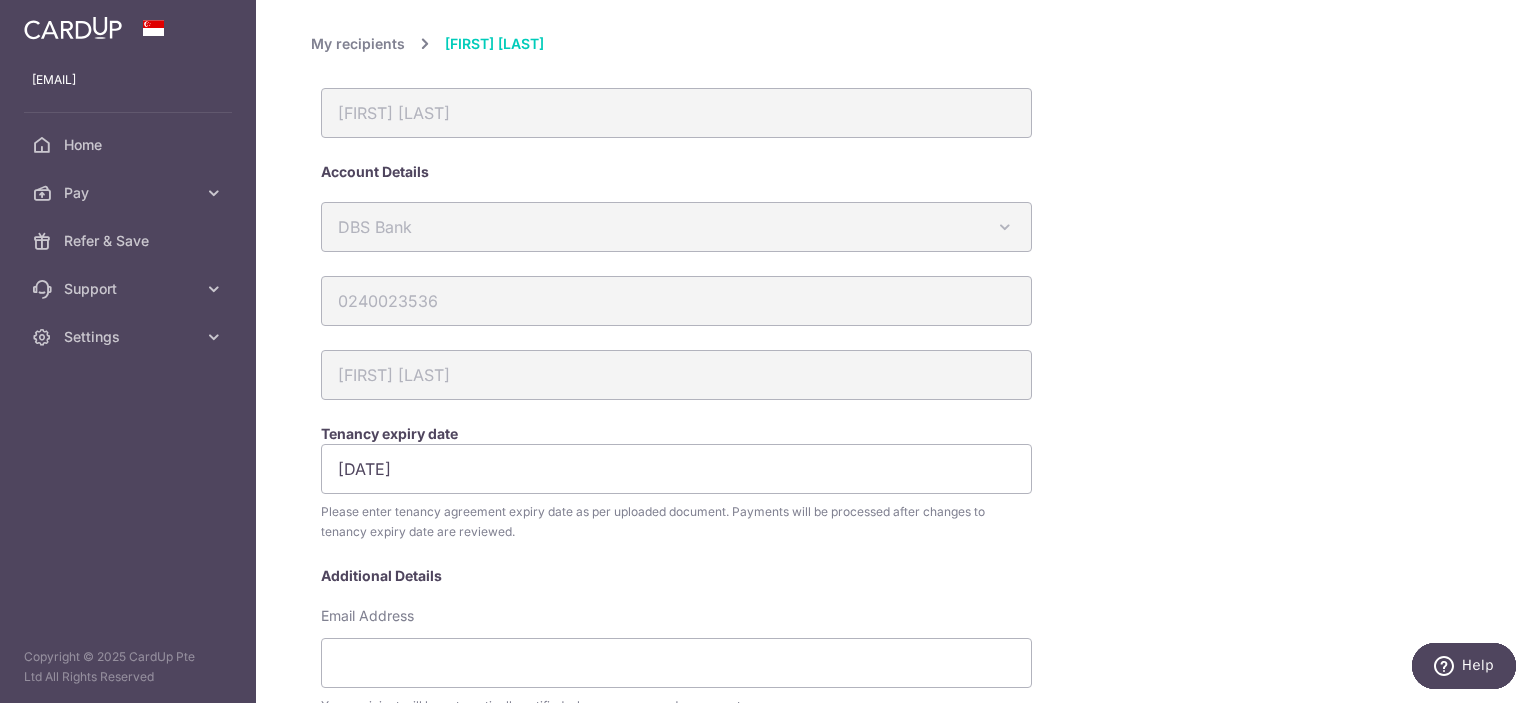 click on "Goh Zheyi" at bounding box center [478, 44] 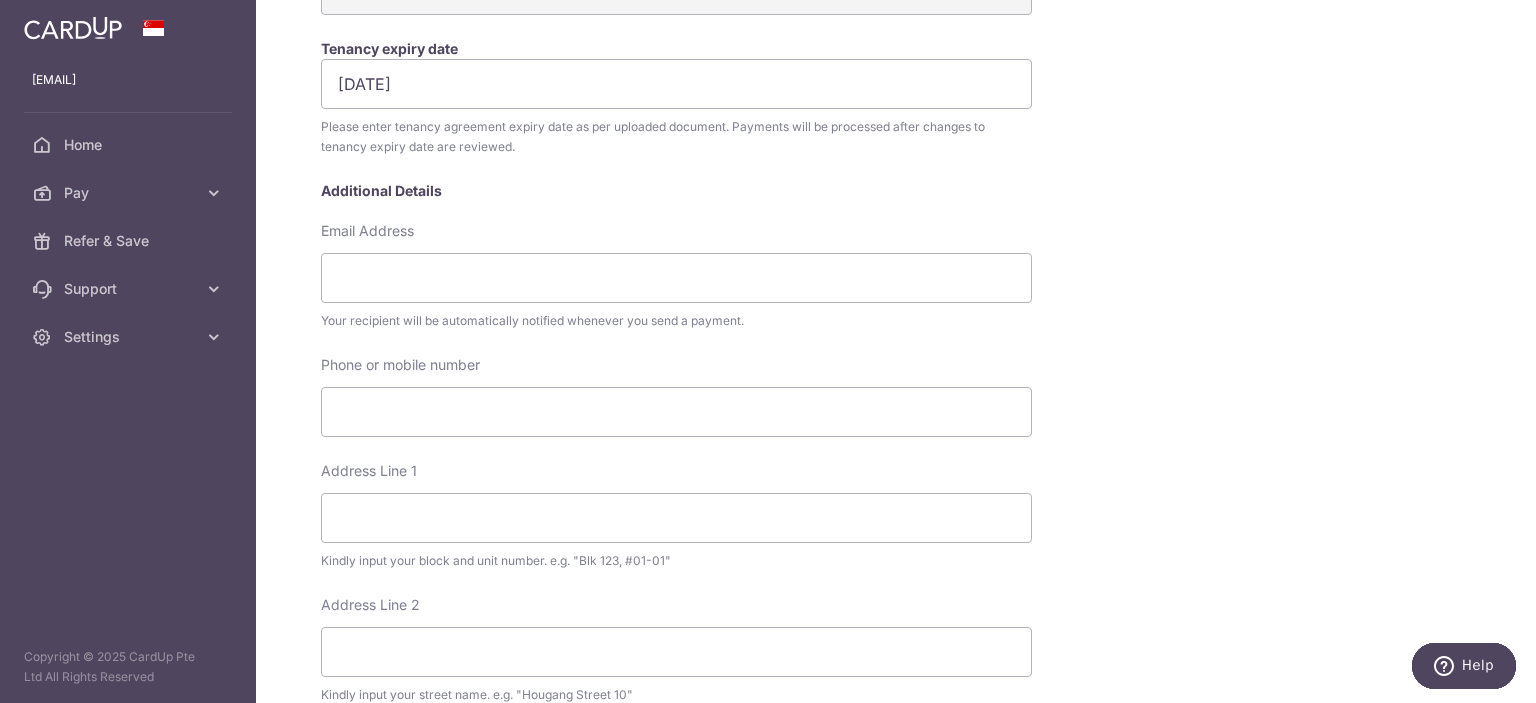 scroll, scrollTop: 0, scrollLeft: 0, axis: both 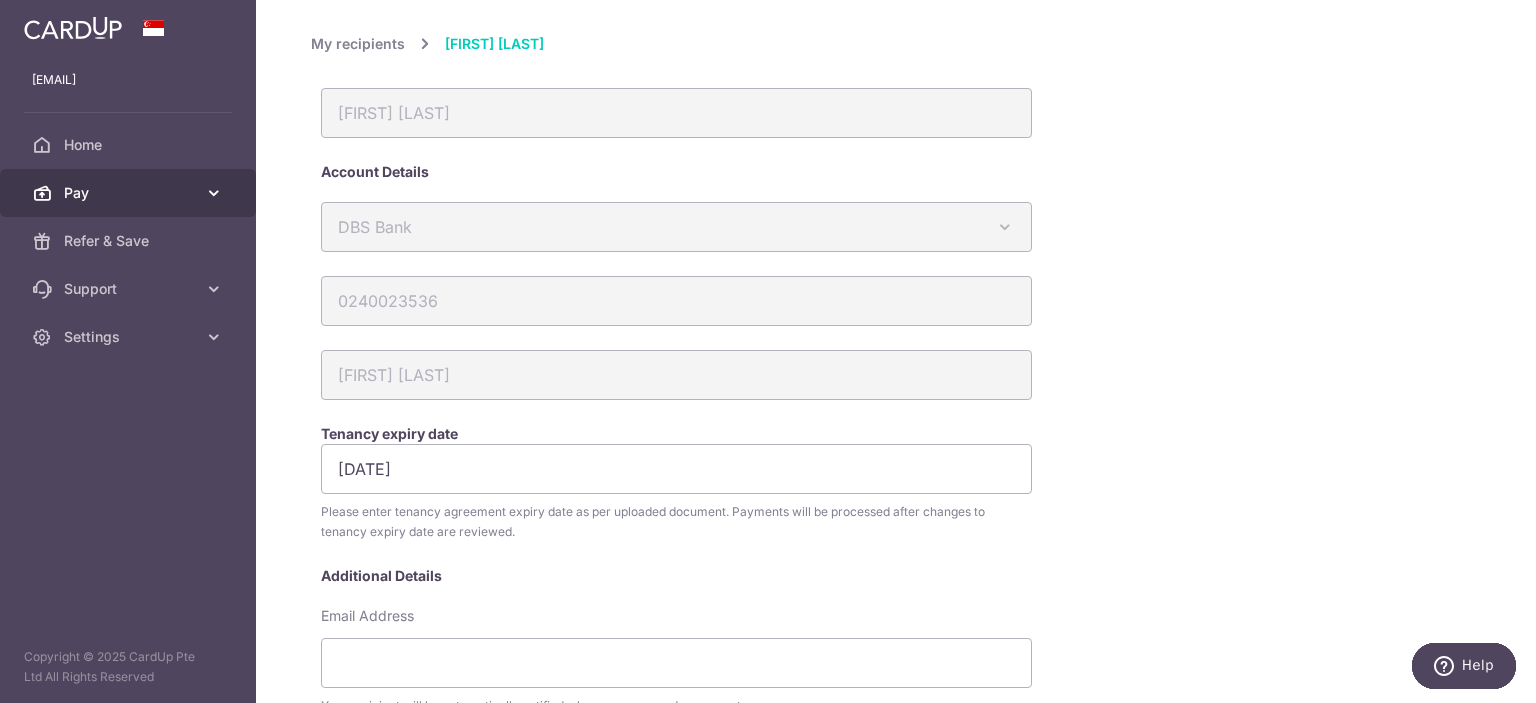 click on "Pay" at bounding box center [128, 193] 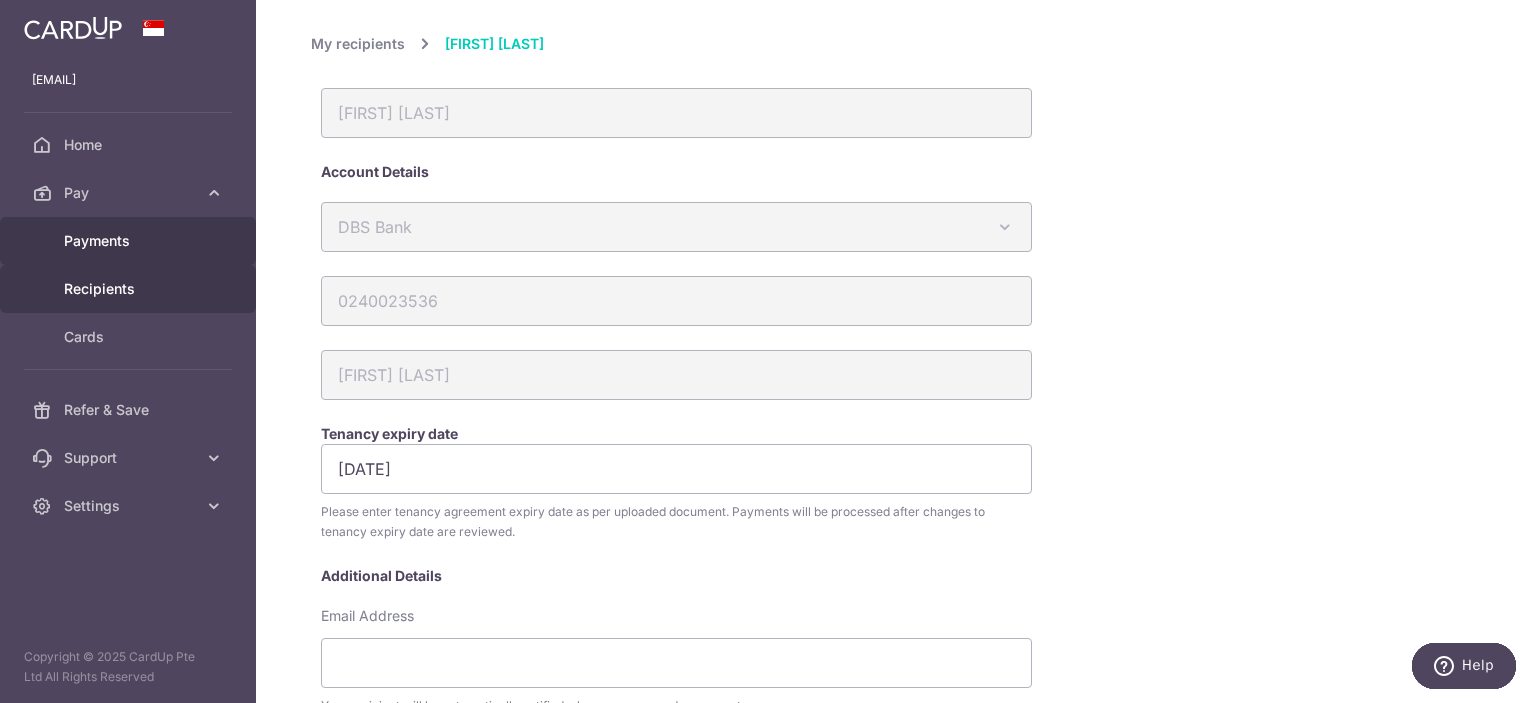 click on "Payments" at bounding box center (130, 241) 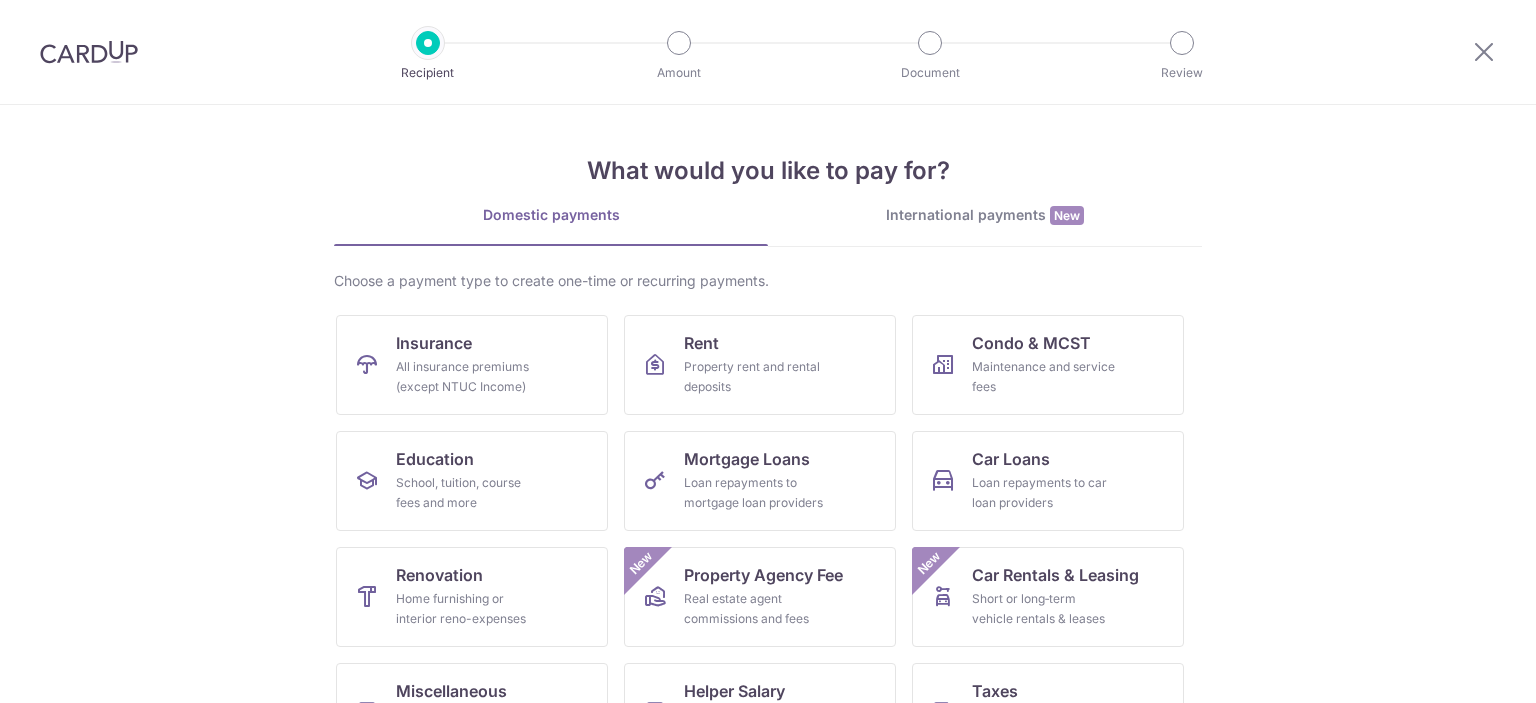 scroll, scrollTop: 0, scrollLeft: 0, axis: both 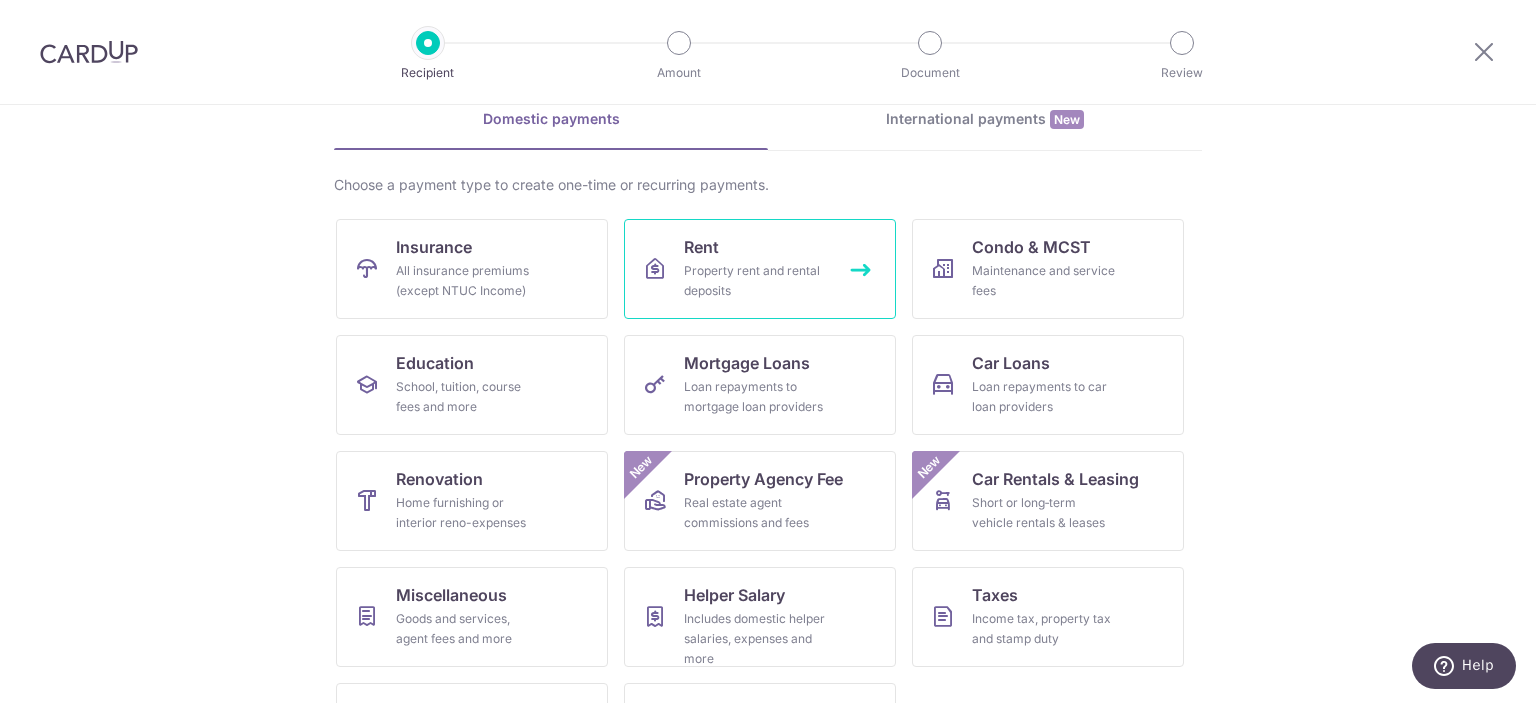 click on "Property rent and rental deposits" at bounding box center (756, 281) 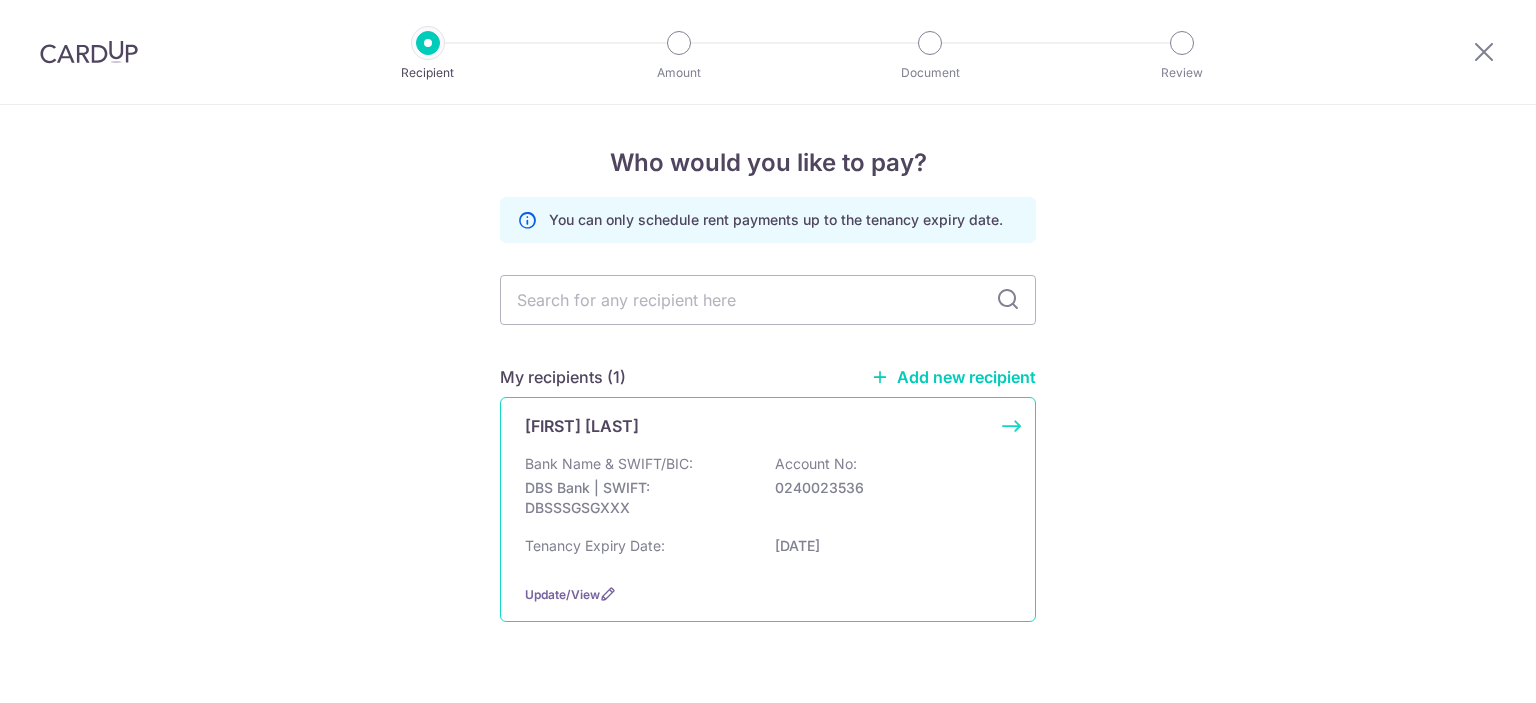 scroll, scrollTop: 0, scrollLeft: 0, axis: both 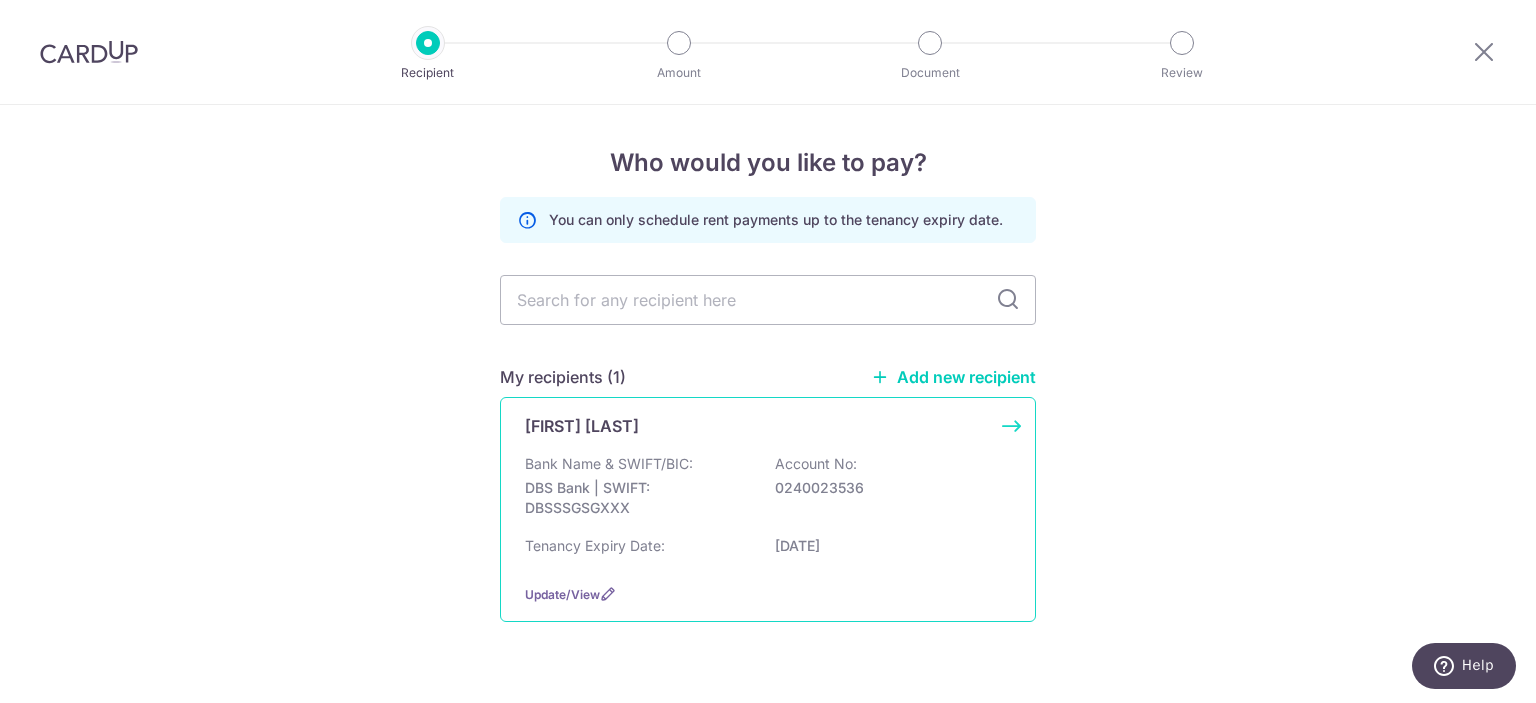 click on "Goh Zheyi
Bank Name & SWIFT/BIC:
DBS Bank | SWIFT: DBSSSGSGXXX
Account No:
0240023536
Tenancy Expiry Date:
31/05/2026
Update/View" at bounding box center (768, 509) 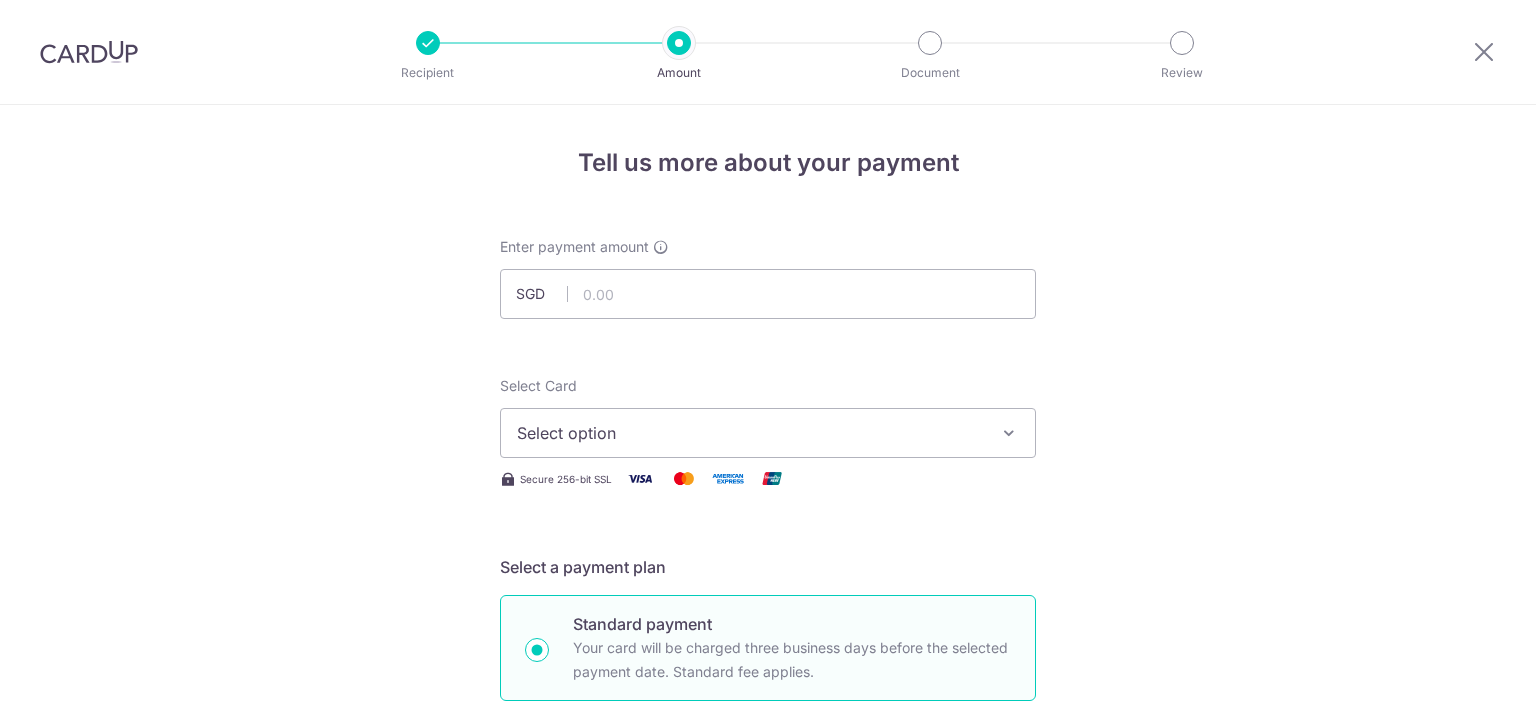 scroll, scrollTop: 0, scrollLeft: 0, axis: both 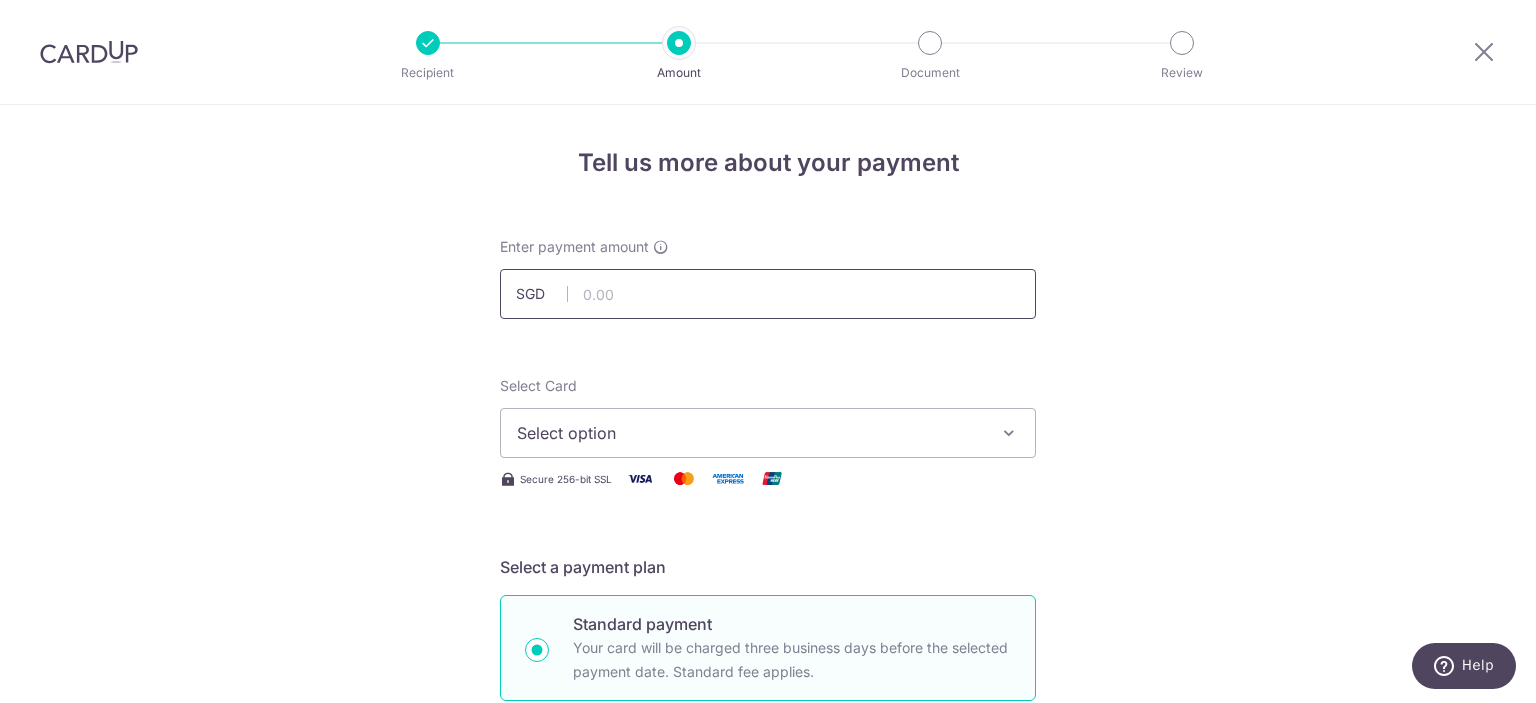 click at bounding box center [768, 294] 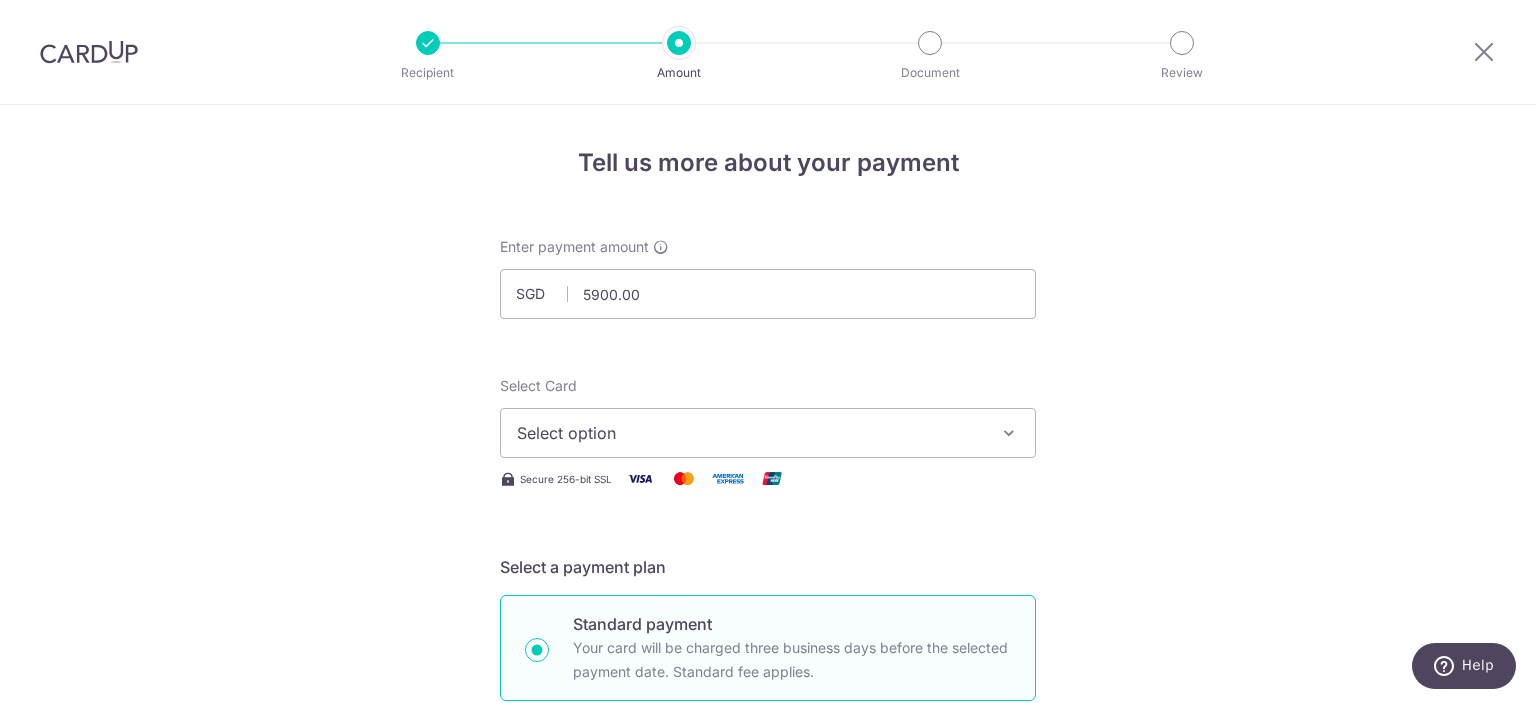 type on "5,900.00" 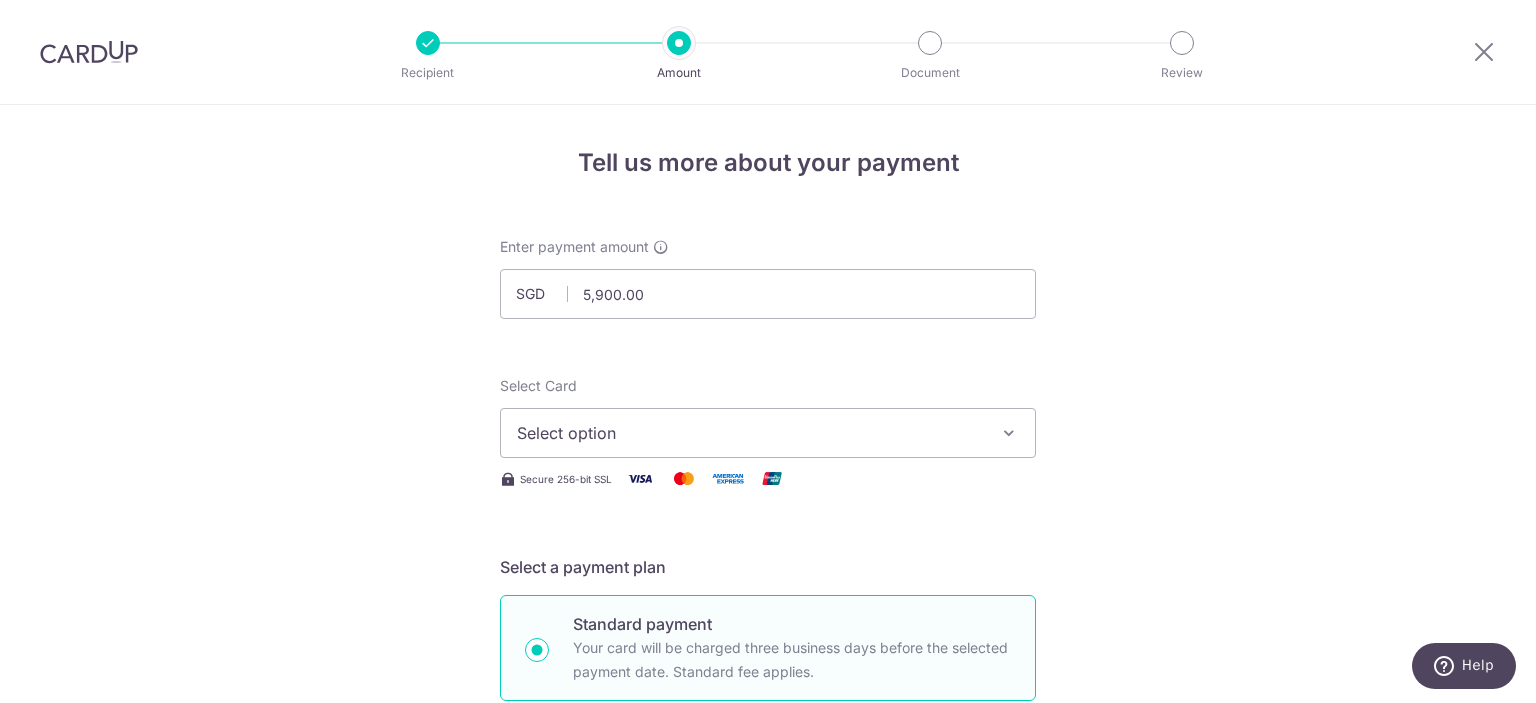 click on "Select option" at bounding box center [750, 433] 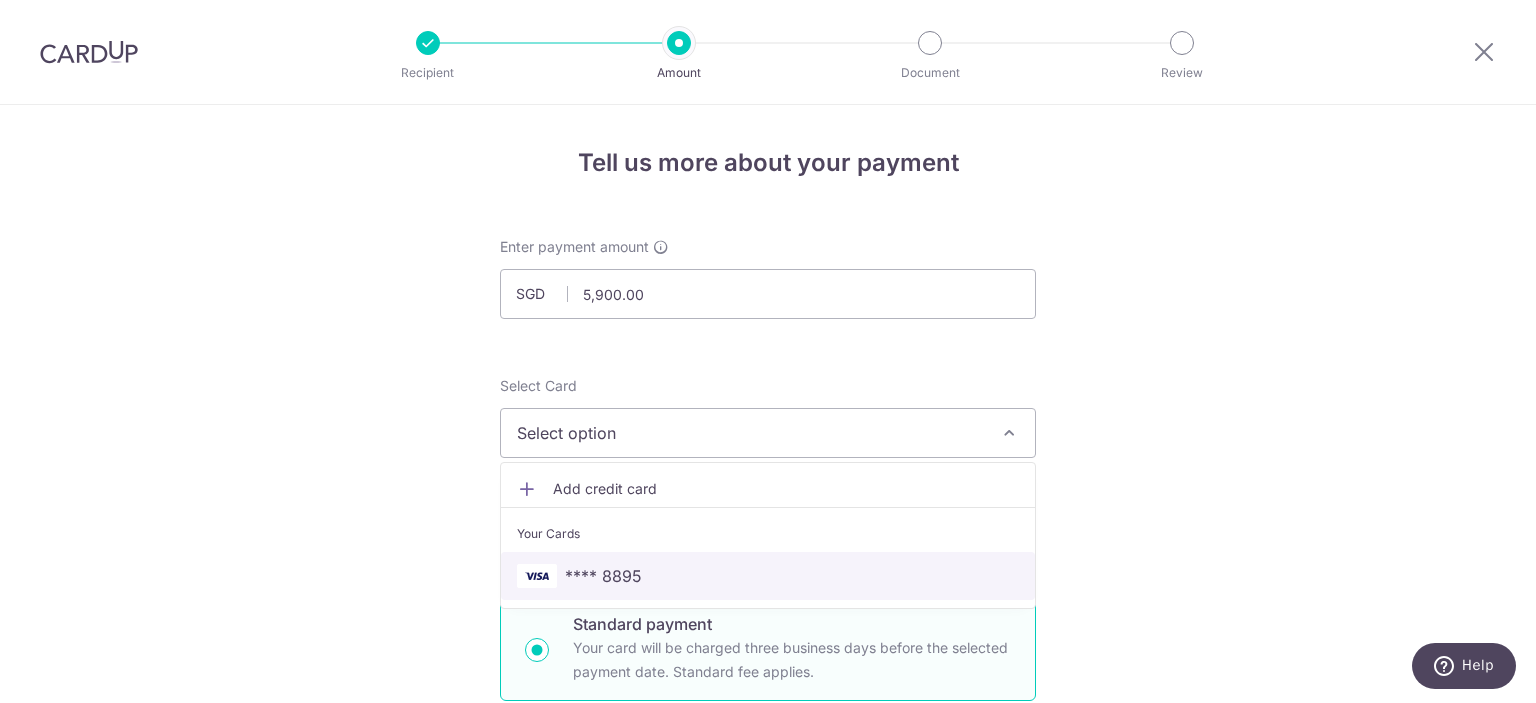 click on "**** 8895" at bounding box center (768, 576) 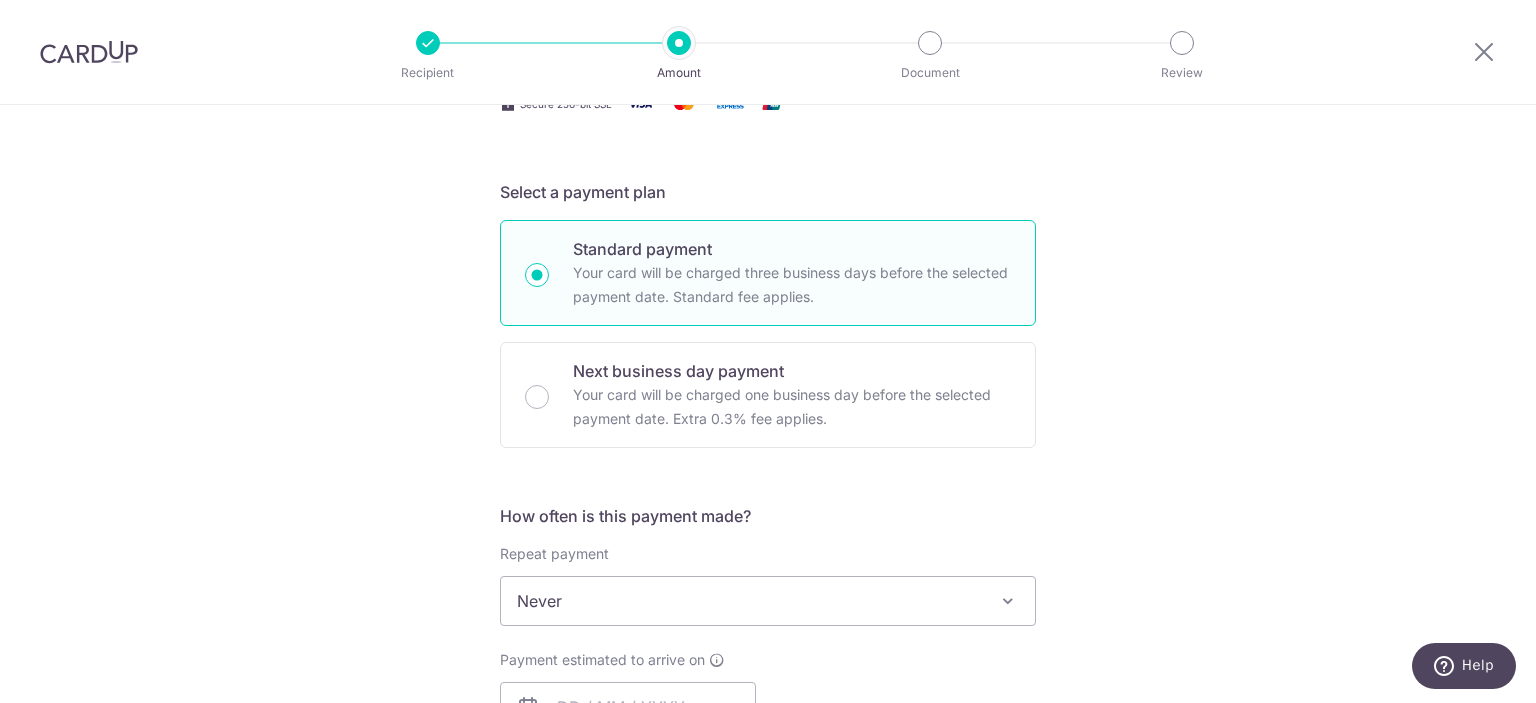 scroll, scrollTop: 314, scrollLeft: 0, axis: vertical 